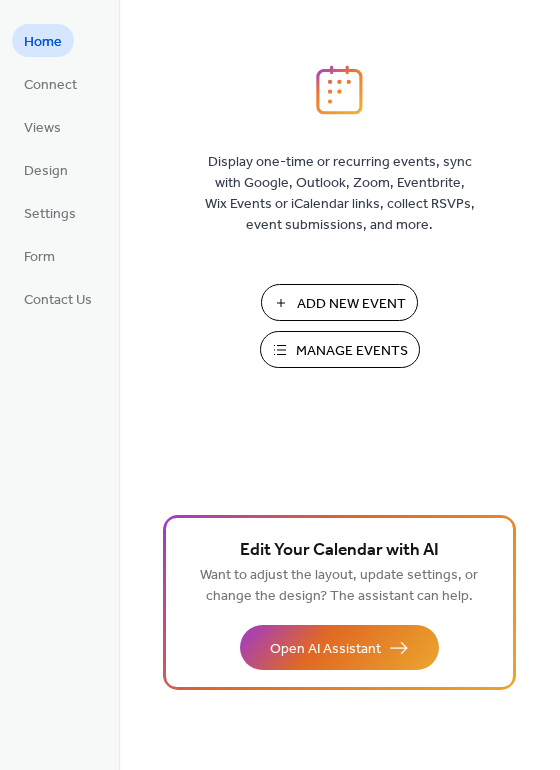 scroll, scrollTop: 0, scrollLeft: 0, axis: both 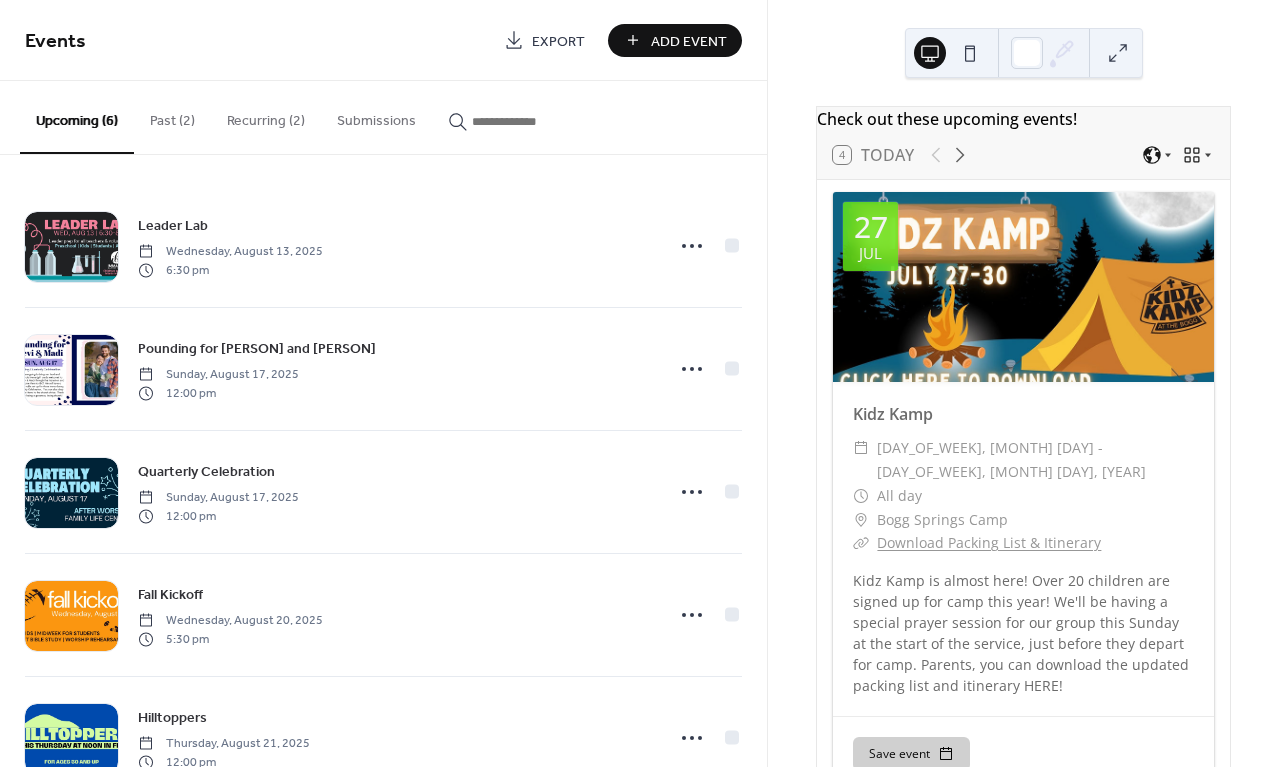 click on "Past (2)" at bounding box center [172, 116] 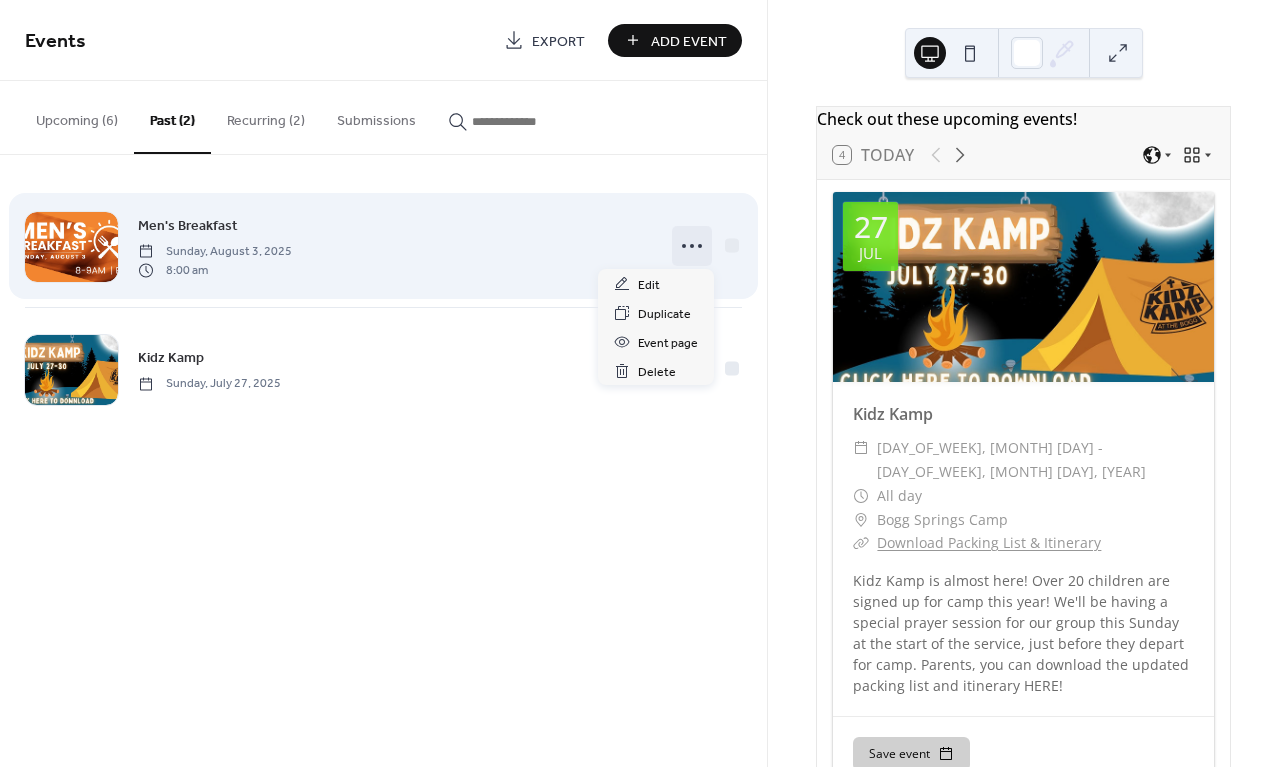 click 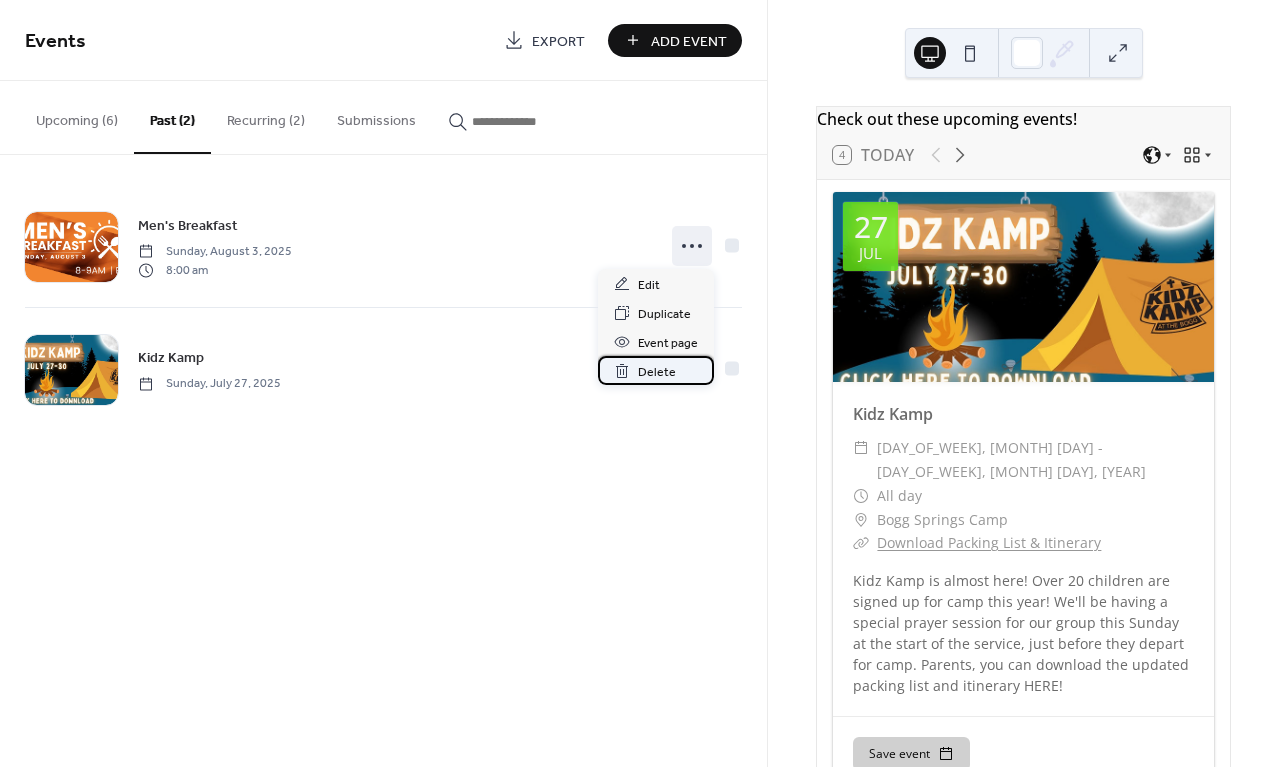 click on "Delete" at bounding box center (657, 372) 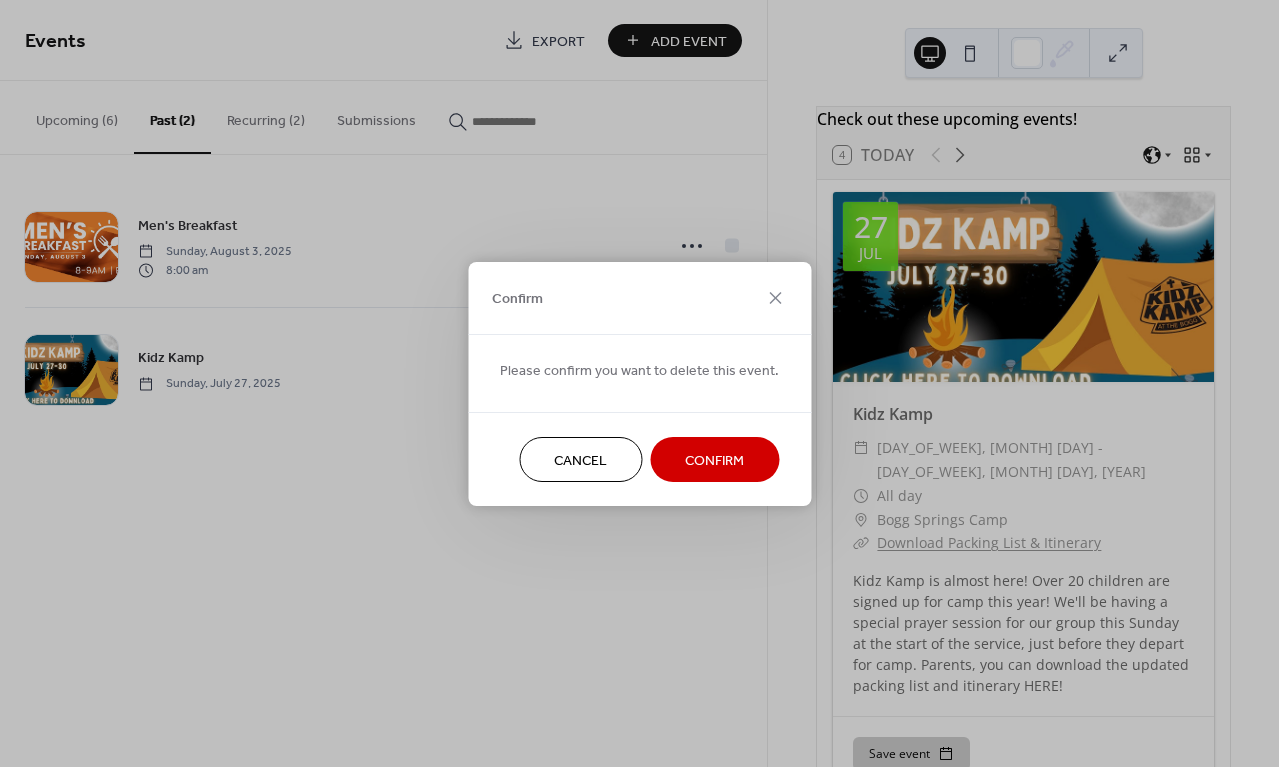 click on "Confirm" at bounding box center [714, 460] 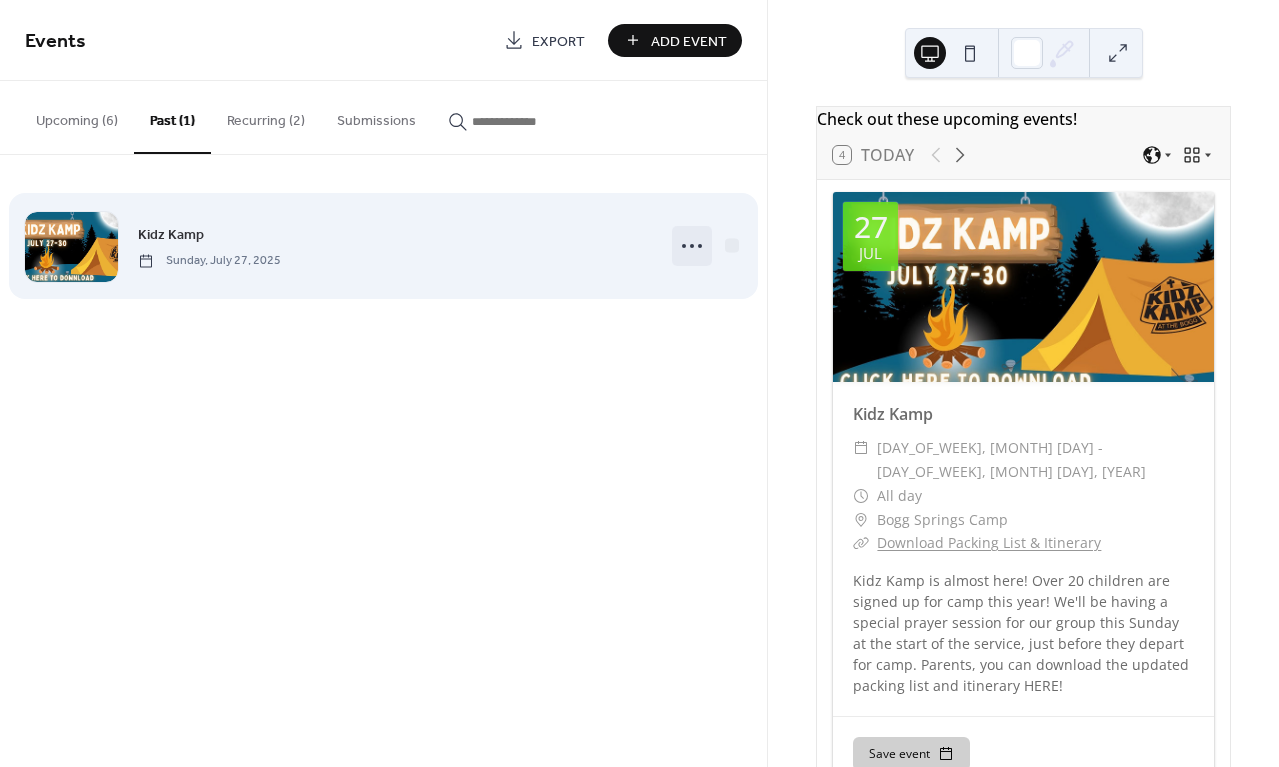 click 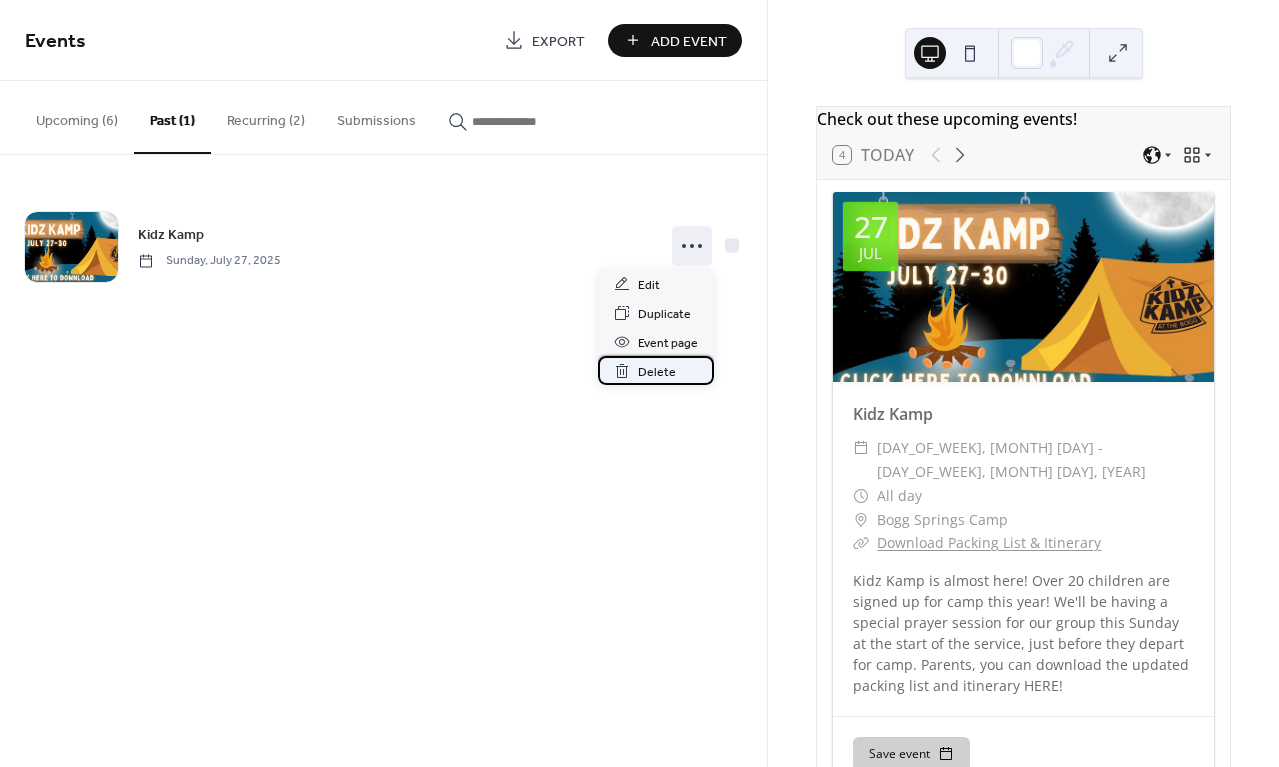 click on "Delete" at bounding box center (657, 372) 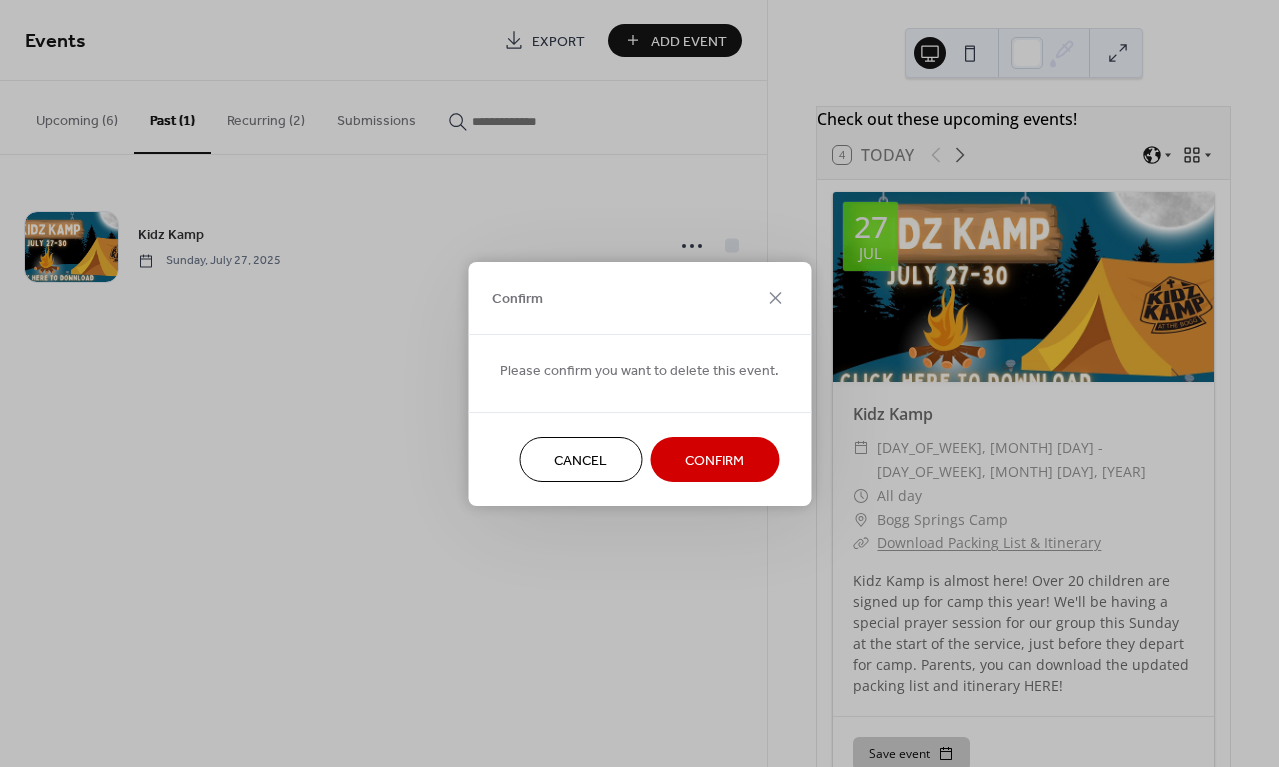 click on "Confirm" at bounding box center (714, 460) 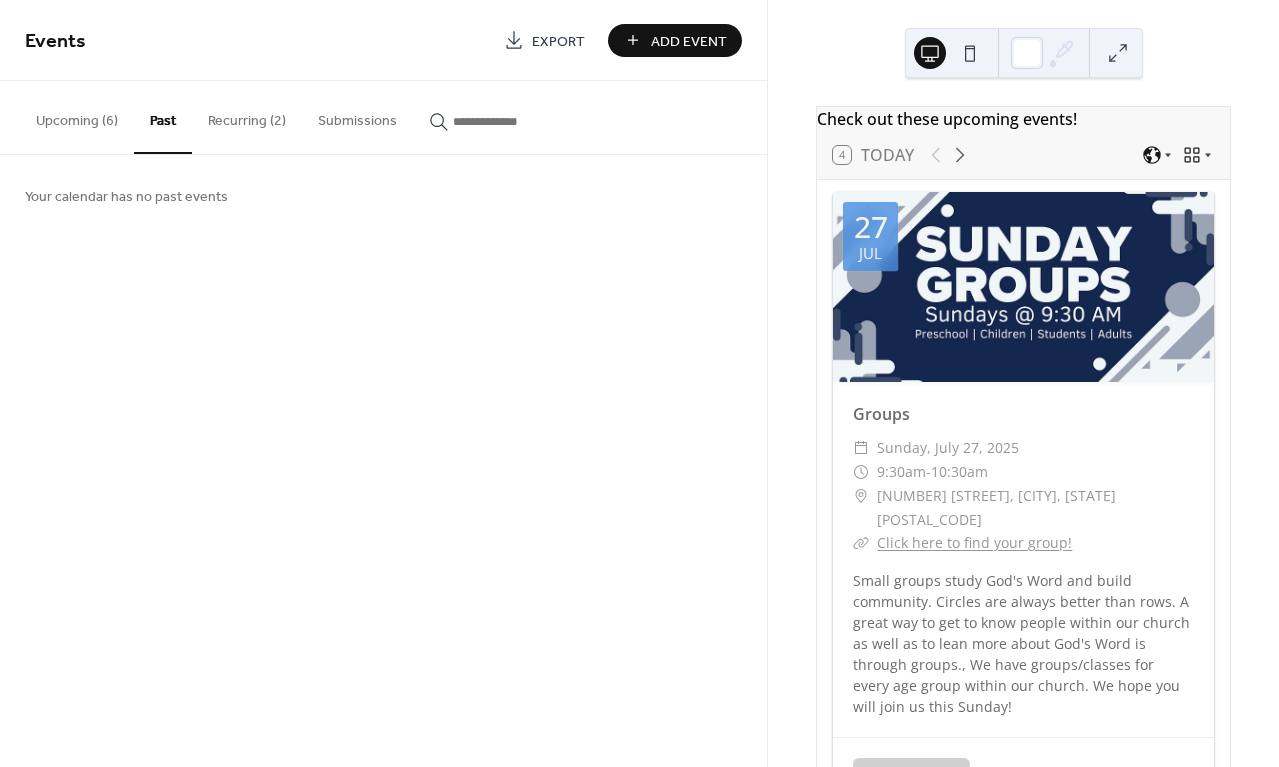 click on "Upcoming (6)" at bounding box center [77, 116] 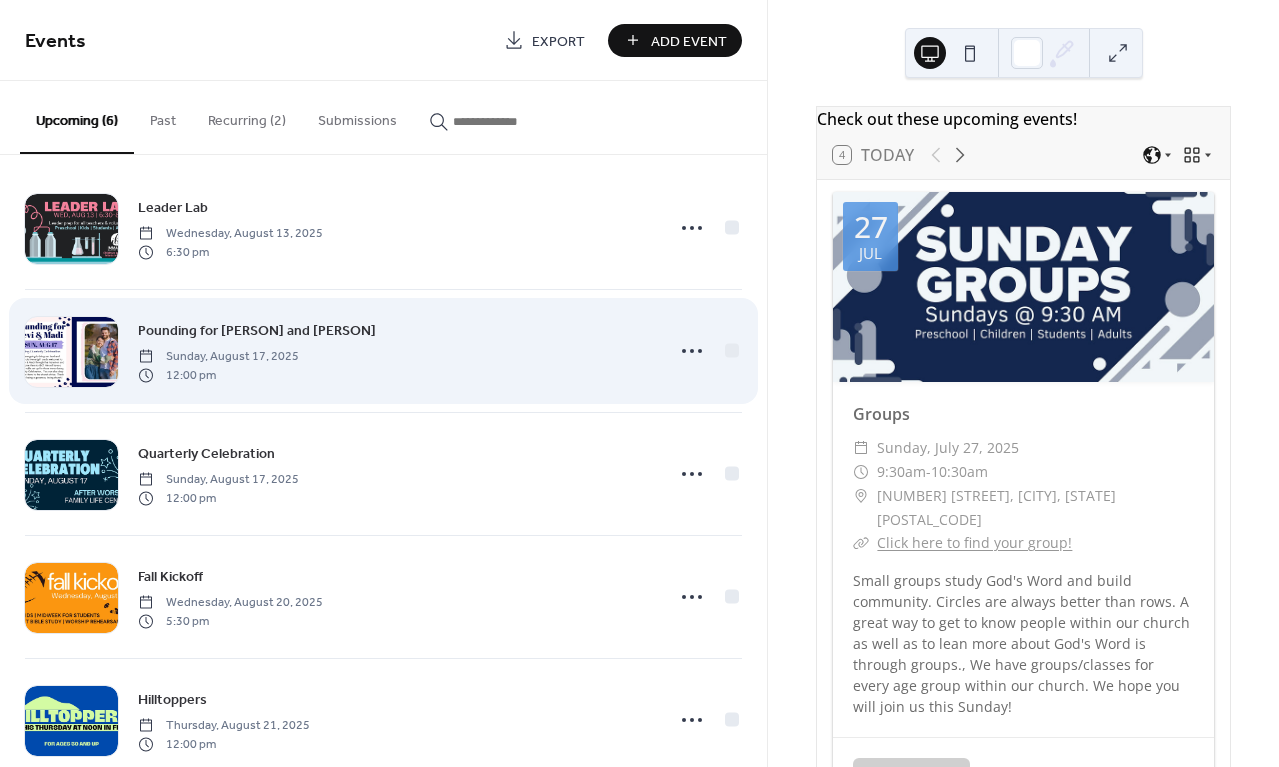 scroll, scrollTop: 0, scrollLeft: 0, axis: both 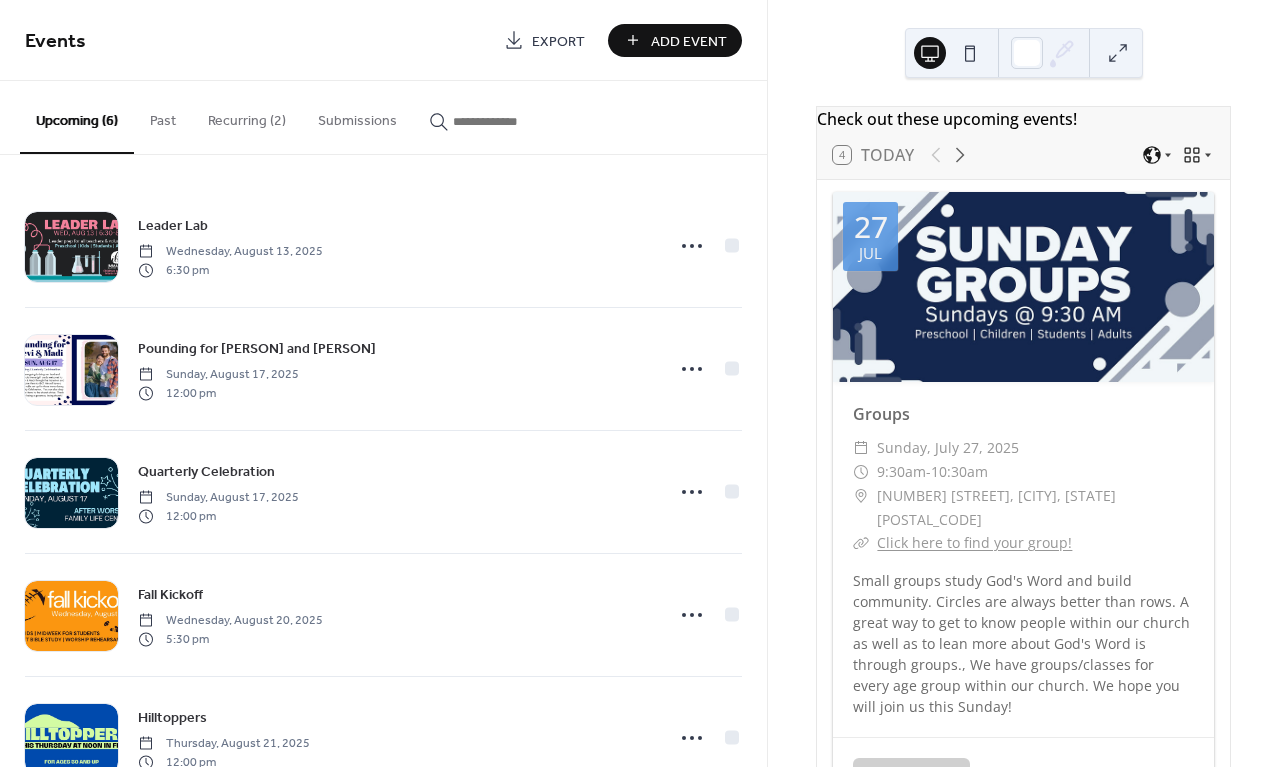 click on "Recurring (2)" at bounding box center (247, 116) 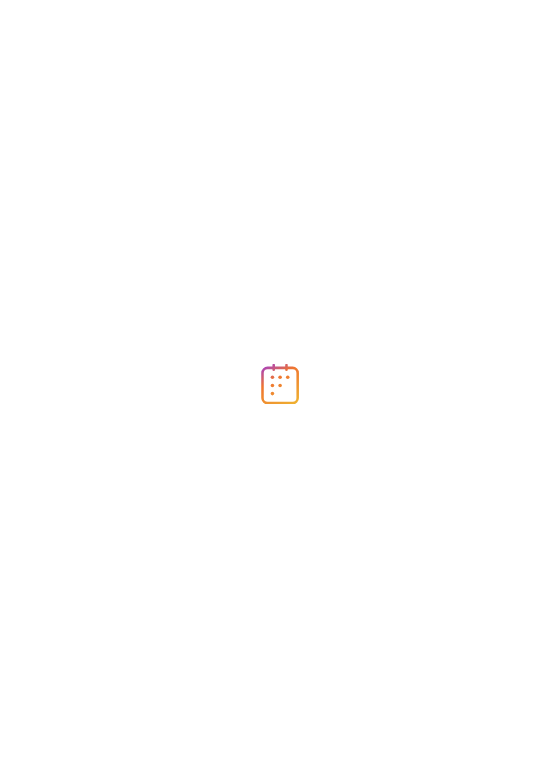 scroll, scrollTop: 0, scrollLeft: 0, axis: both 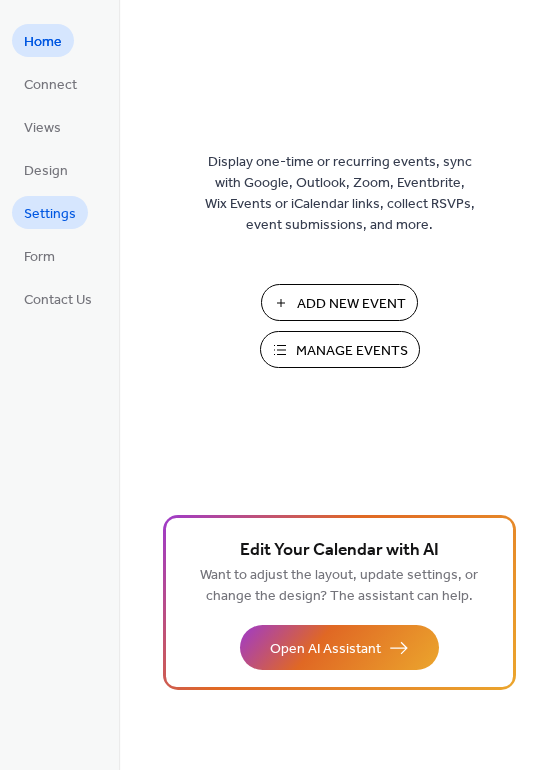 click on "Settings" at bounding box center [50, 214] 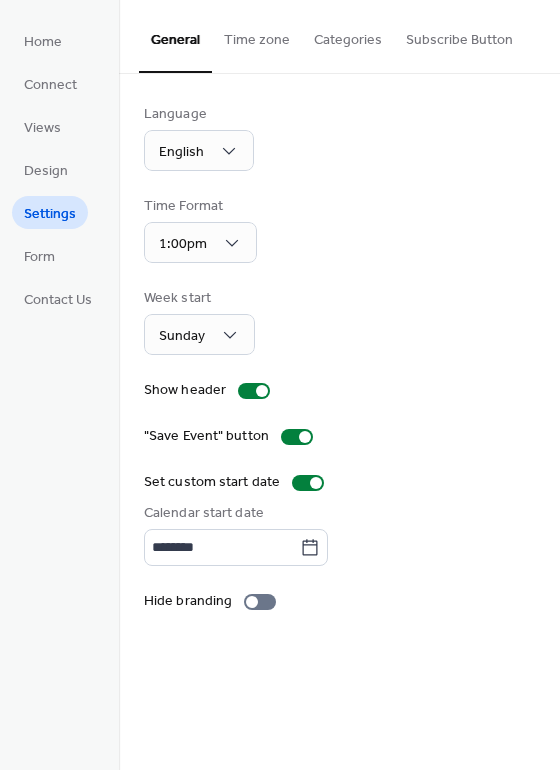 click on "Categories" at bounding box center (348, 35) 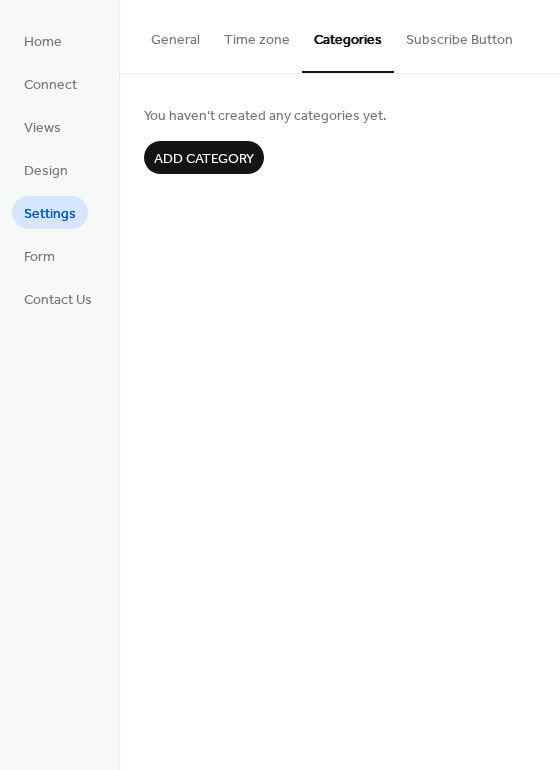 click on "Time zone" at bounding box center [257, 35] 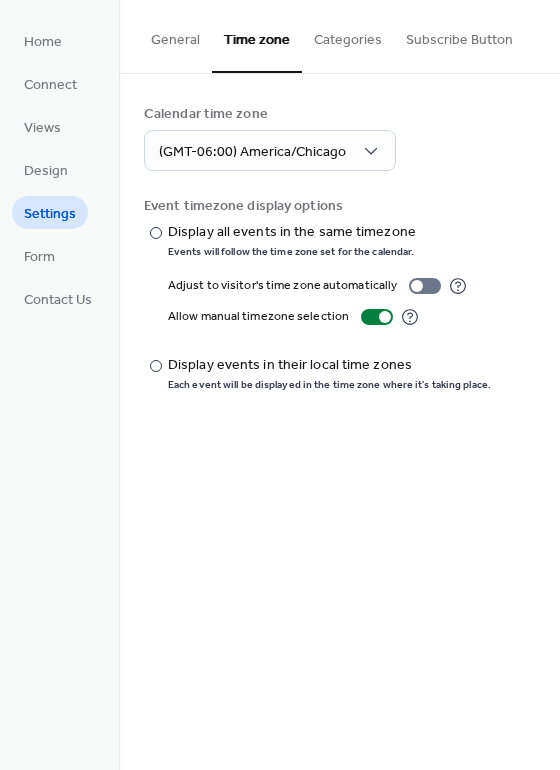 click on "Subscribe Button" at bounding box center (459, 35) 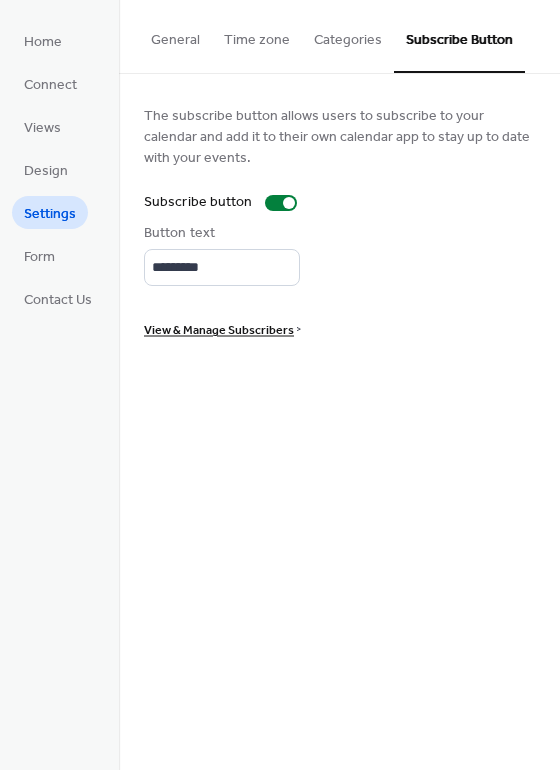 click on "General" at bounding box center [175, 35] 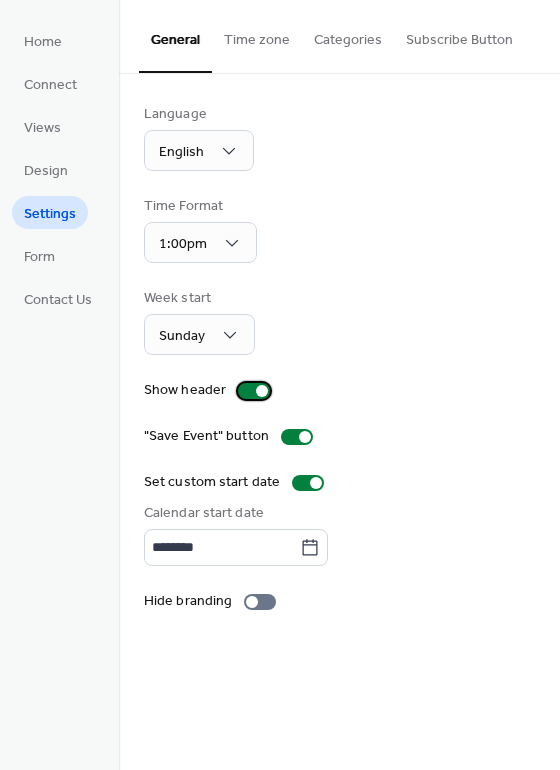 click at bounding box center (262, 391) 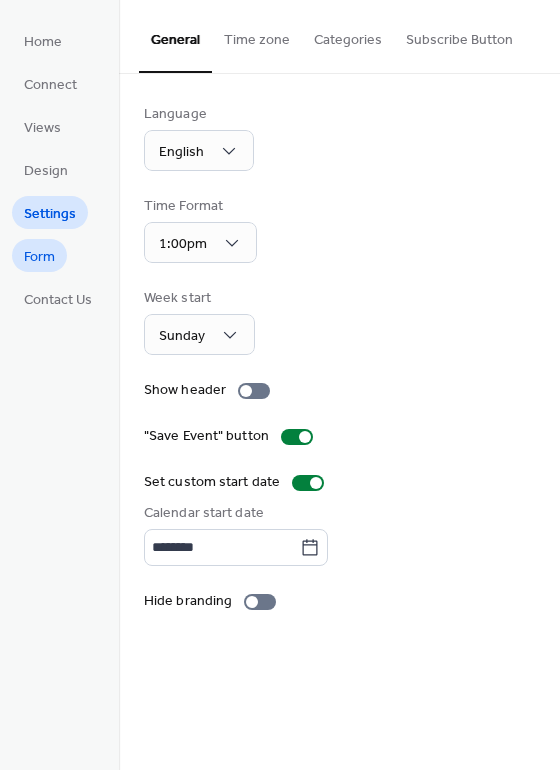 click on "Form" at bounding box center (39, 257) 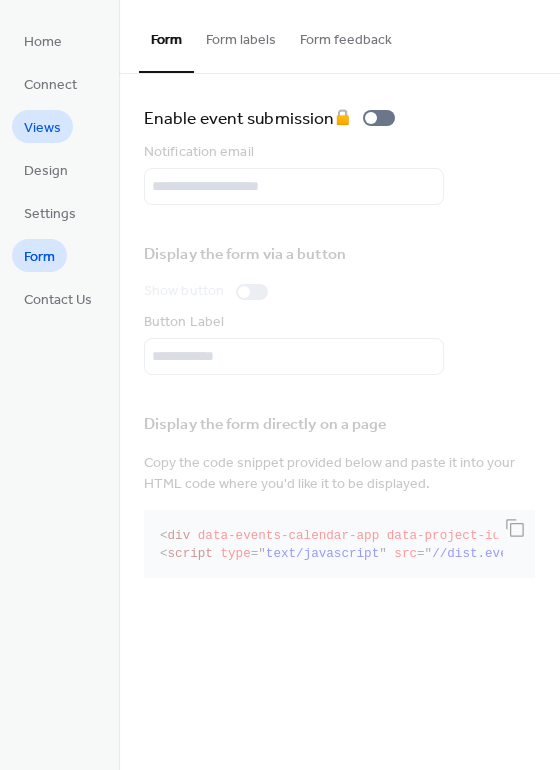 click on "Views" at bounding box center (42, 128) 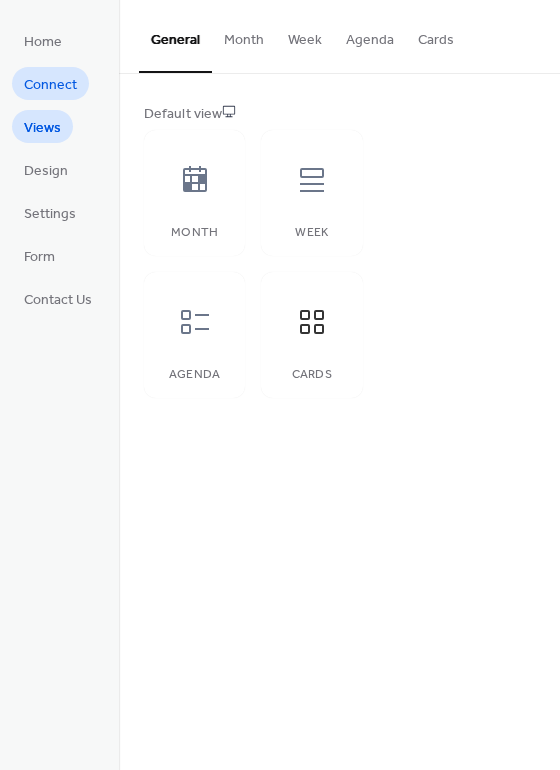 click on "Connect" at bounding box center [50, 85] 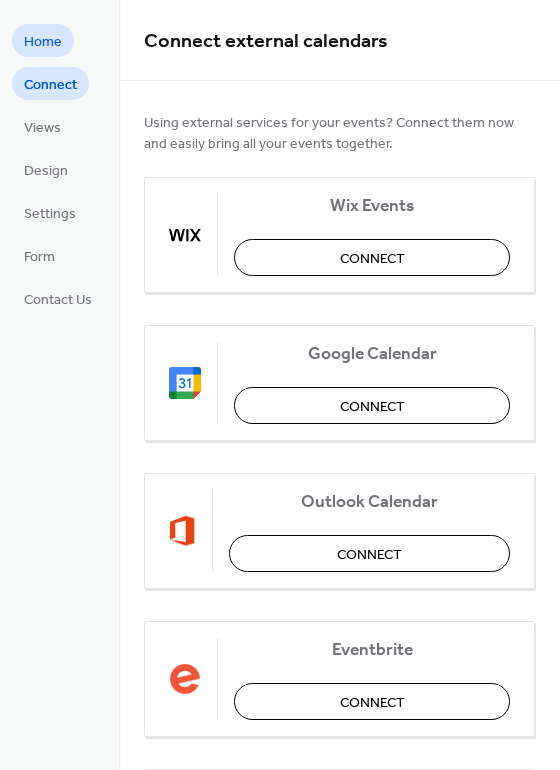 click on "Home" at bounding box center [43, 42] 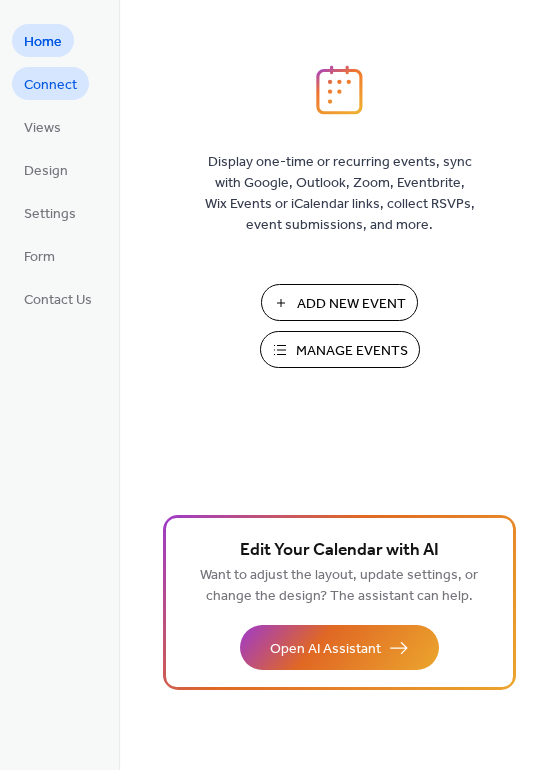 click on "Connect" at bounding box center (50, 85) 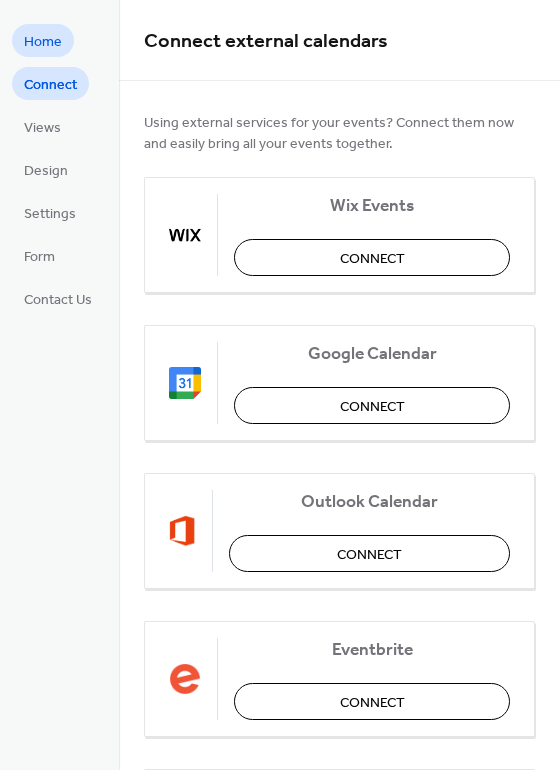 click on "Home" at bounding box center [43, 42] 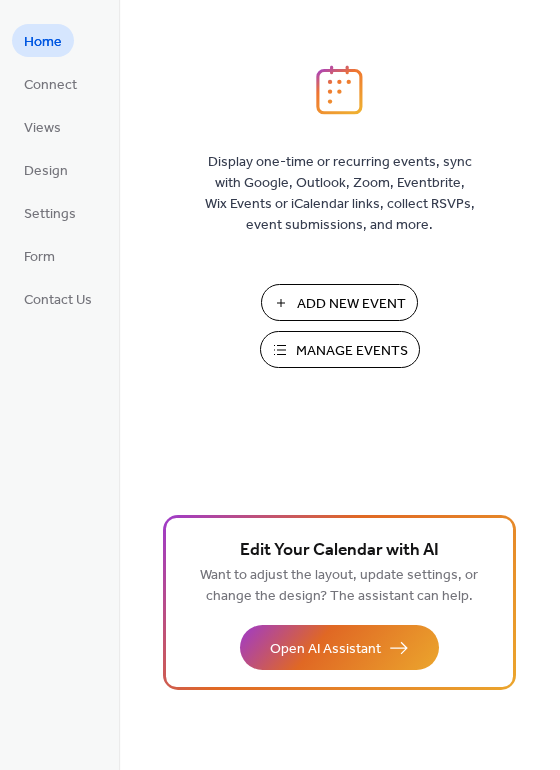 click on "Manage Events" at bounding box center [352, 351] 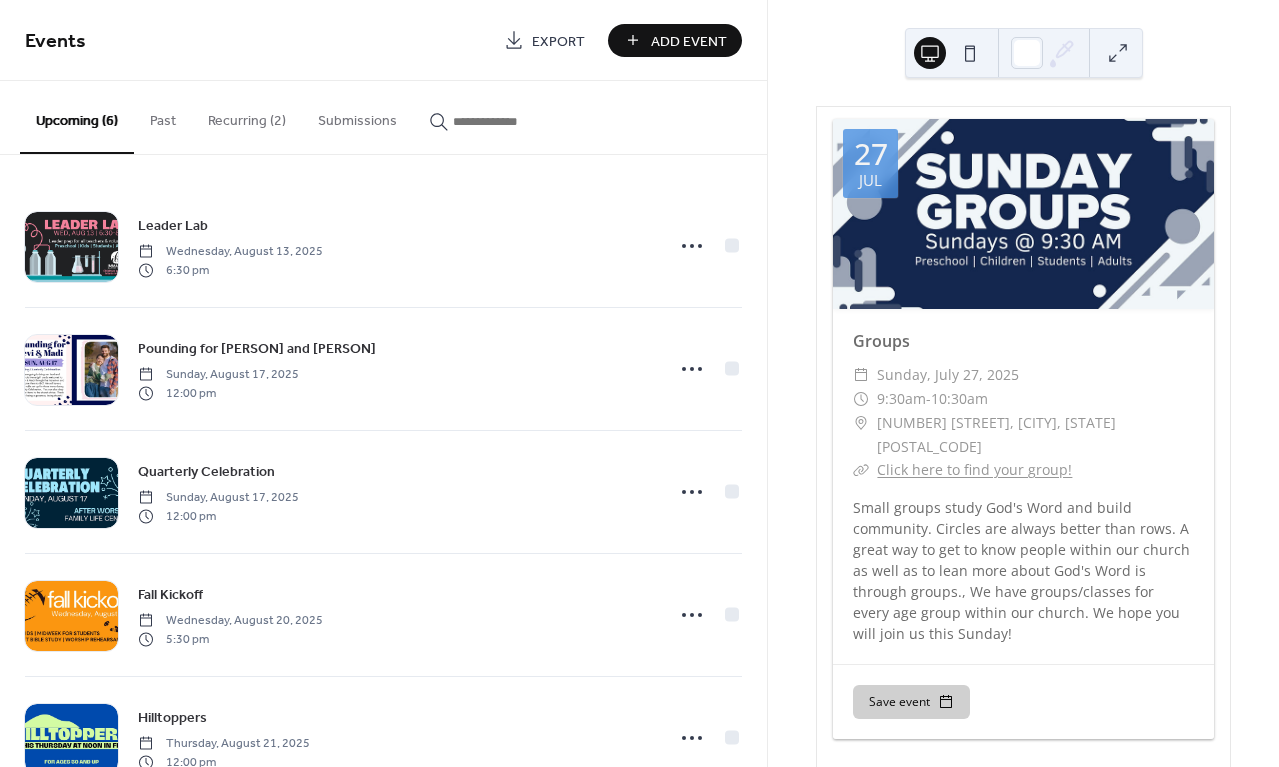 scroll, scrollTop: 0, scrollLeft: 0, axis: both 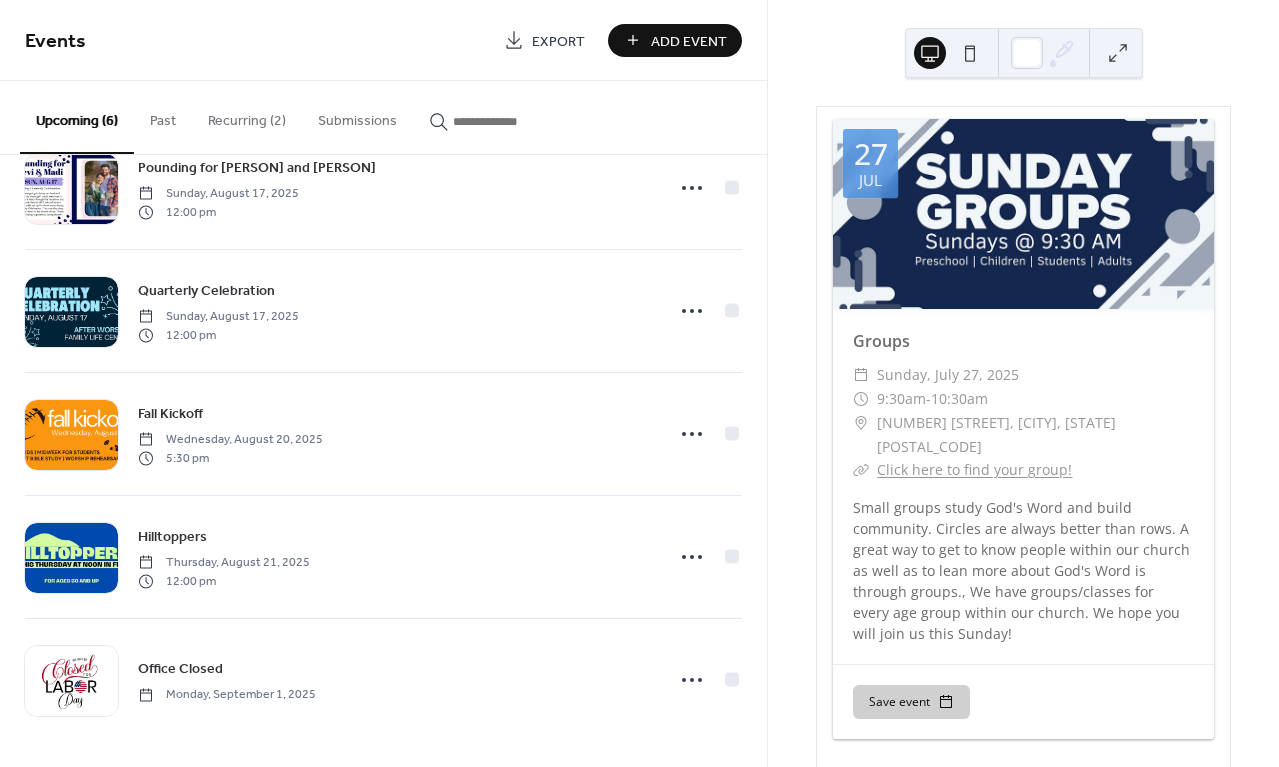 click on "Recurring (2)" at bounding box center [247, 116] 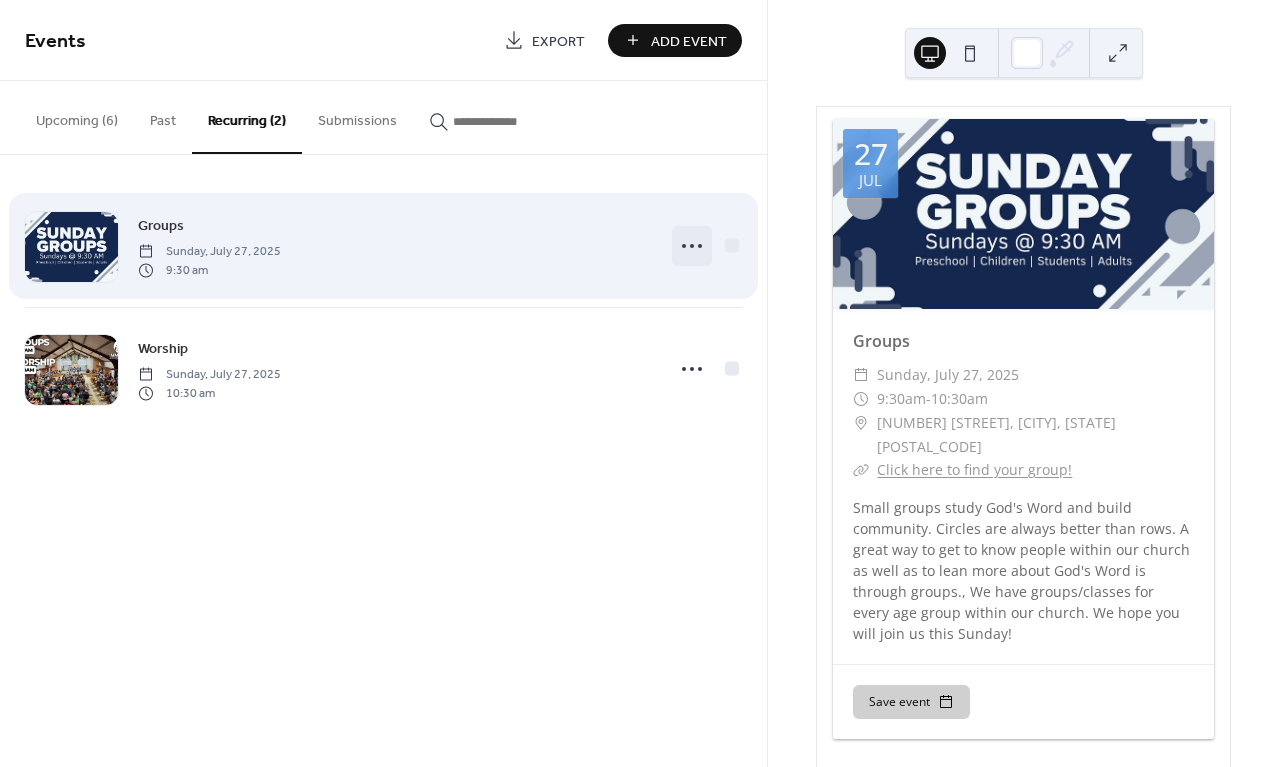 click 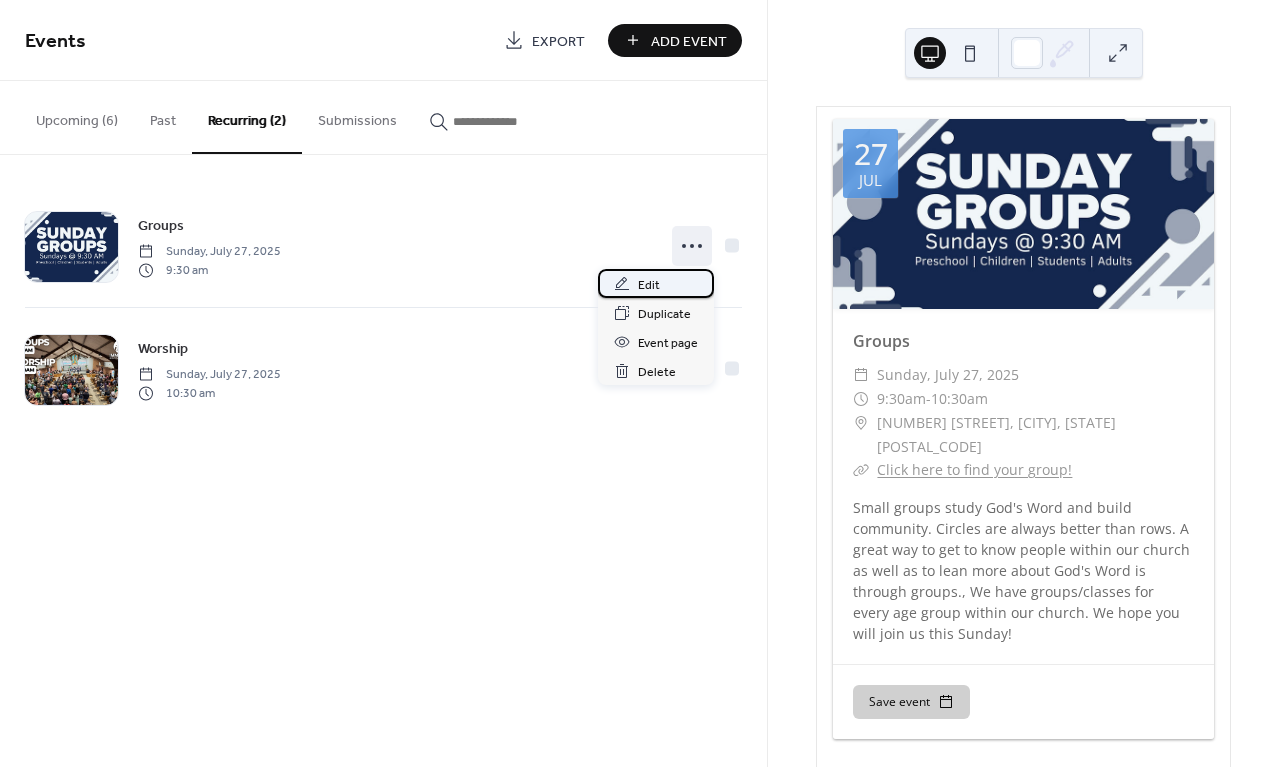 click on "Edit" at bounding box center [649, 285] 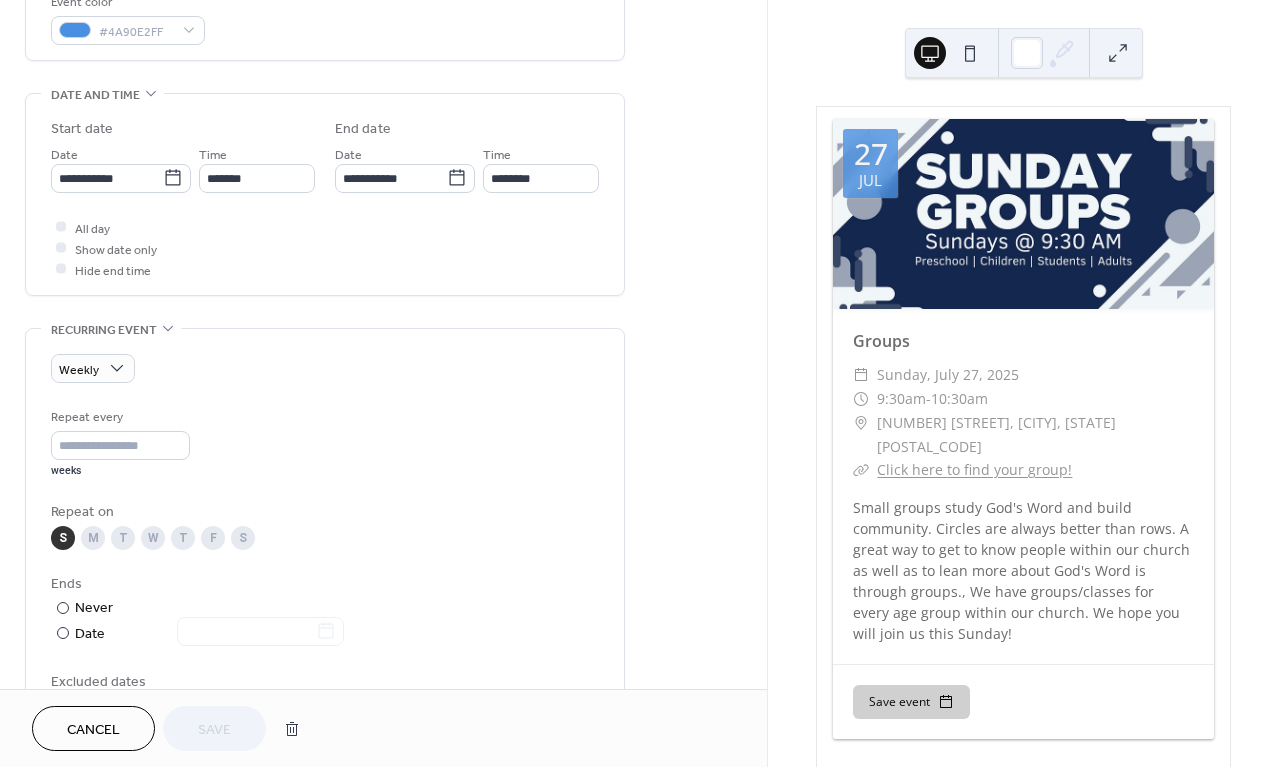 scroll, scrollTop: 542, scrollLeft: 0, axis: vertical 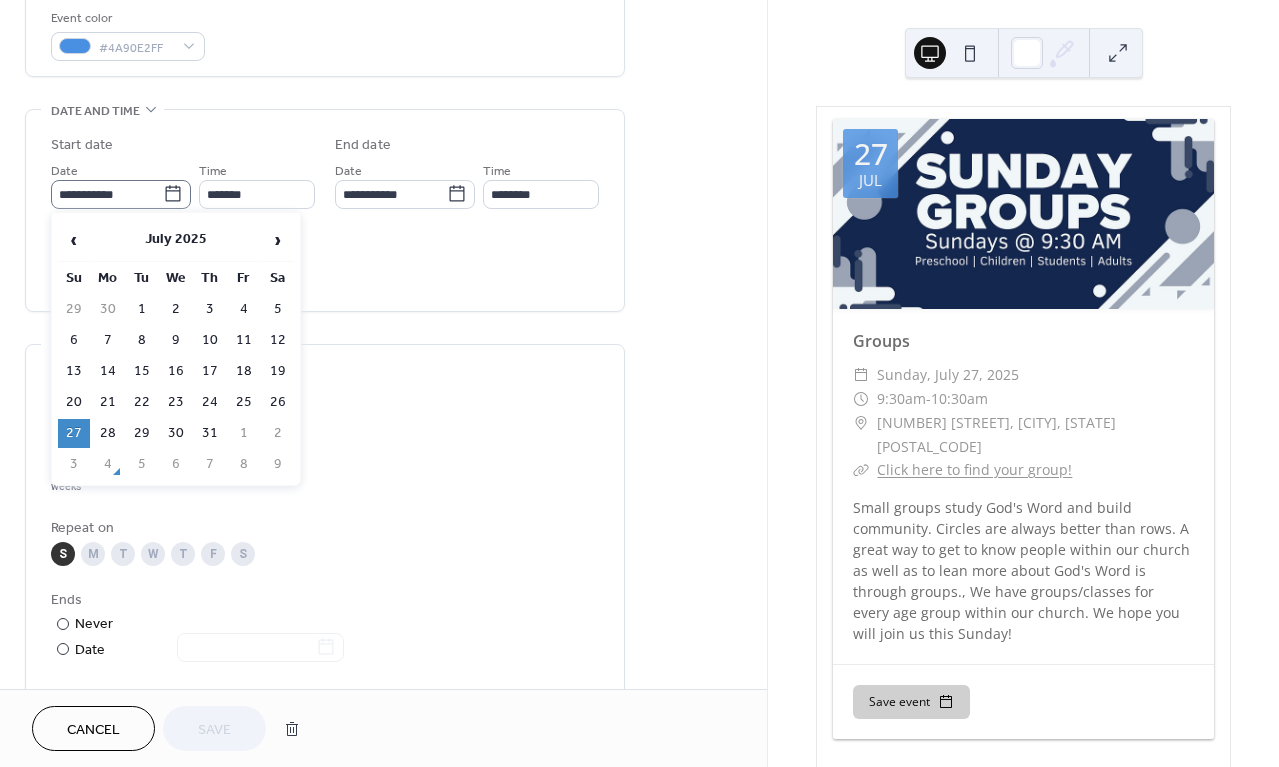 click 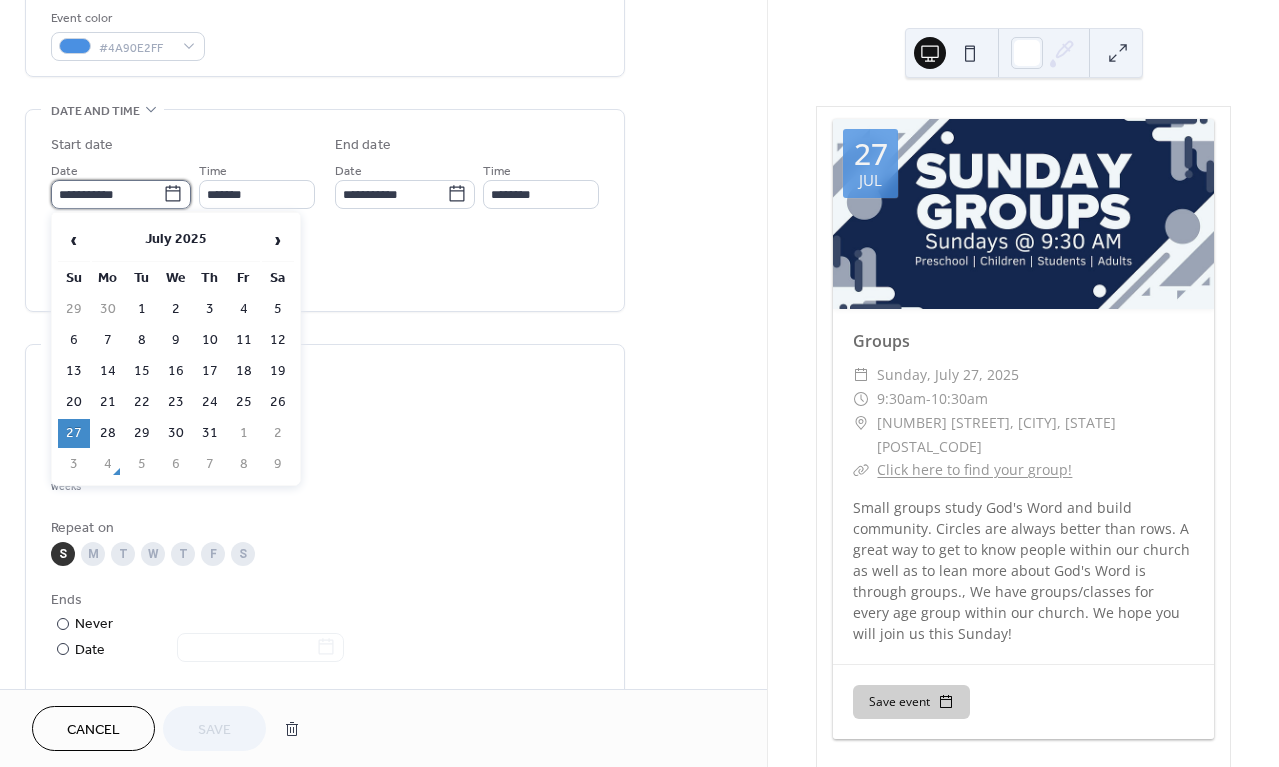 click on "**********" at bounding box center [107, 194] 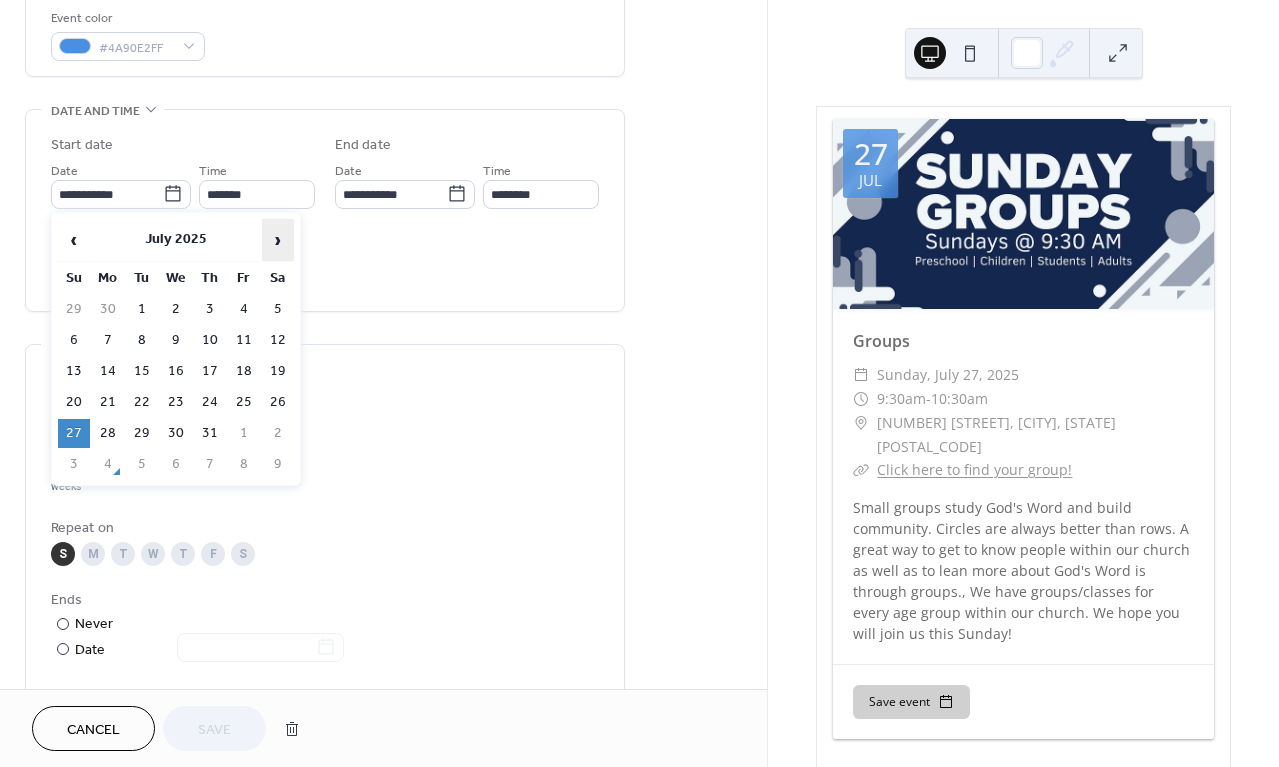 click on "›" at bounding box center [278, 240] 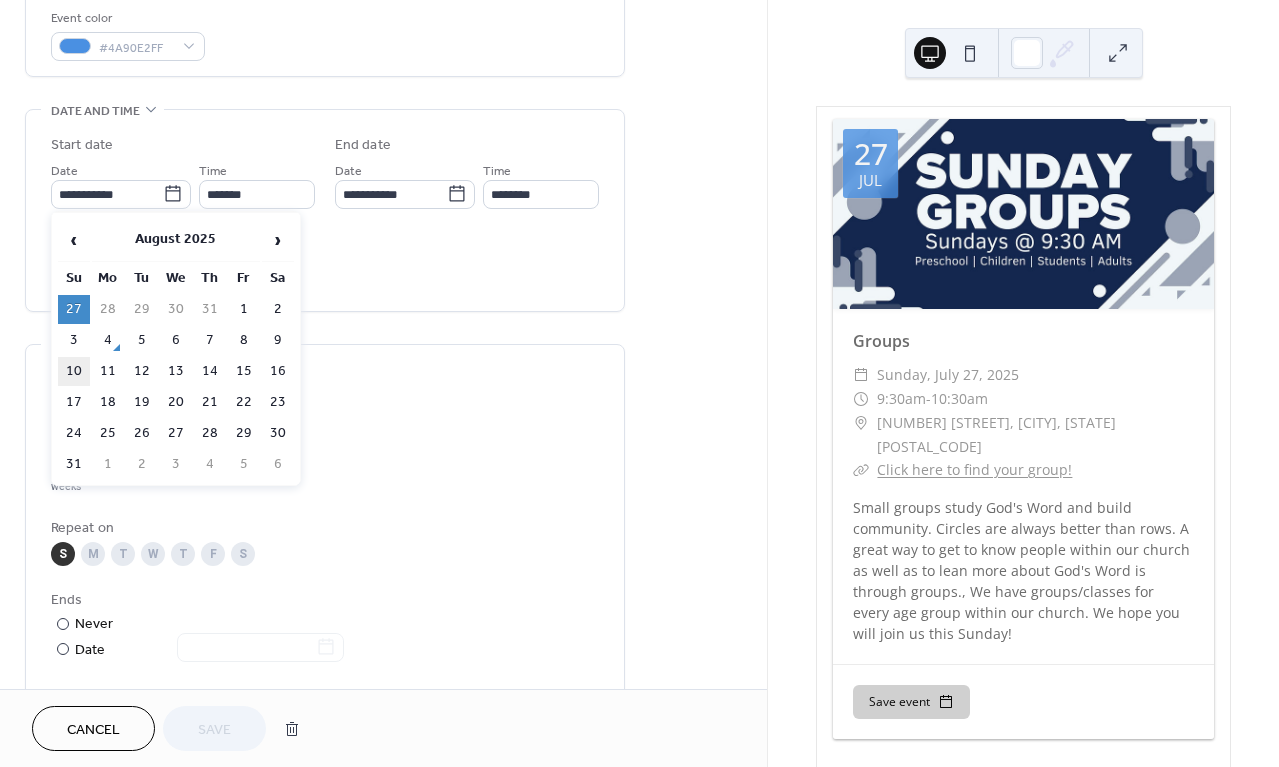 click on "10" at bounding box center (74, 371) 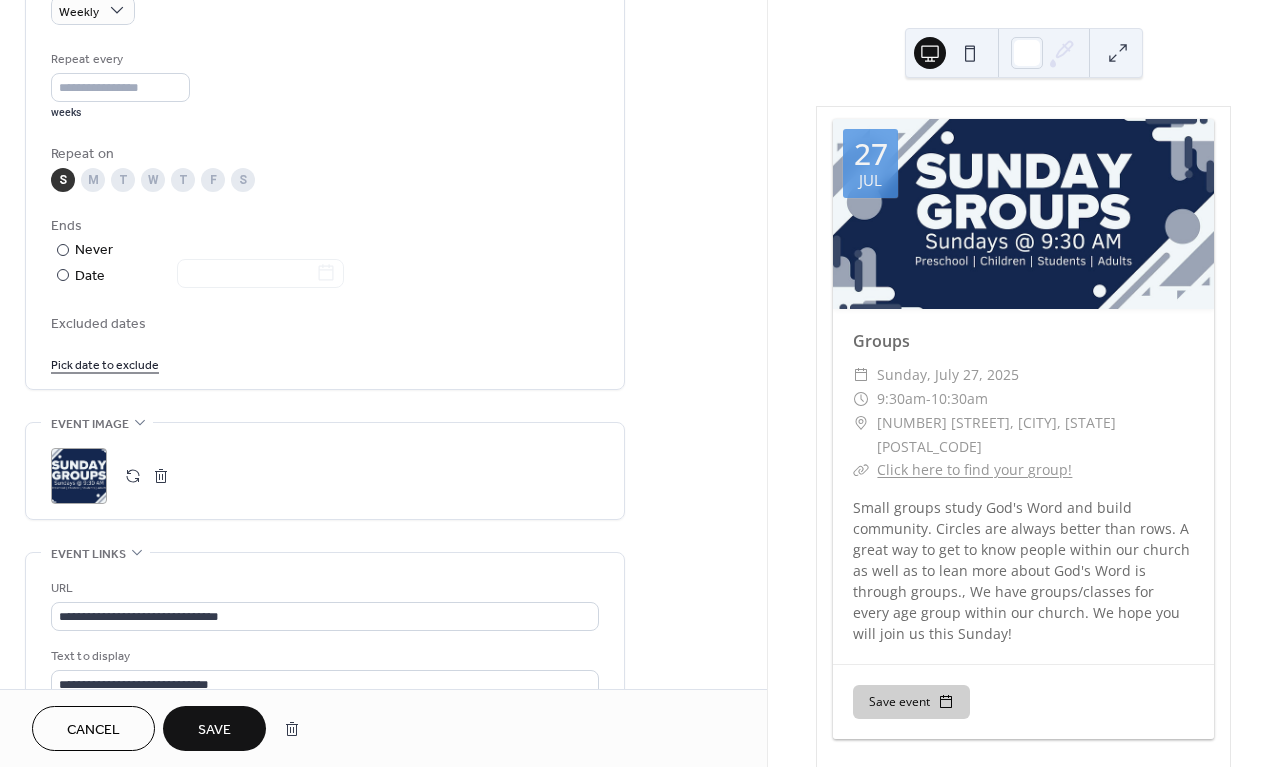 scroll, scrollTop: 912, scrollLeft: 0, axis: vertical 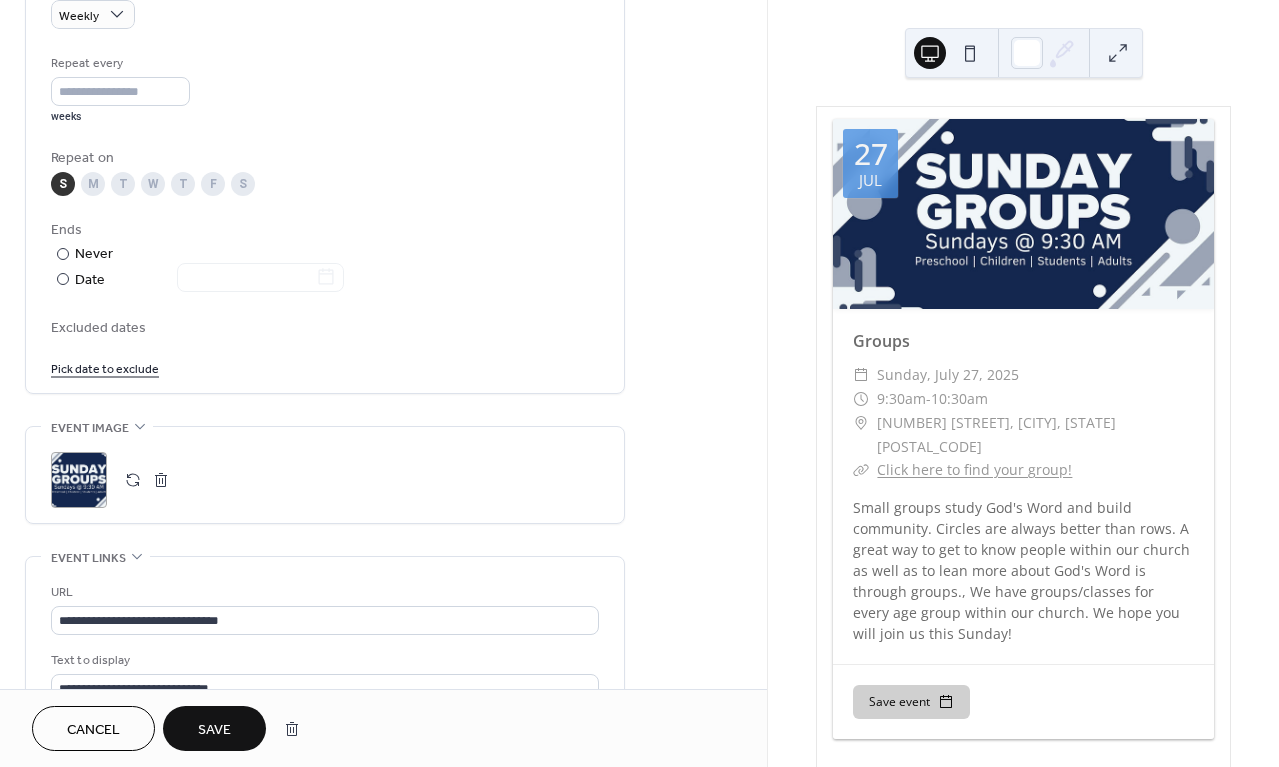 click on "Pick date to exclude" at bounding box center (105, 367) 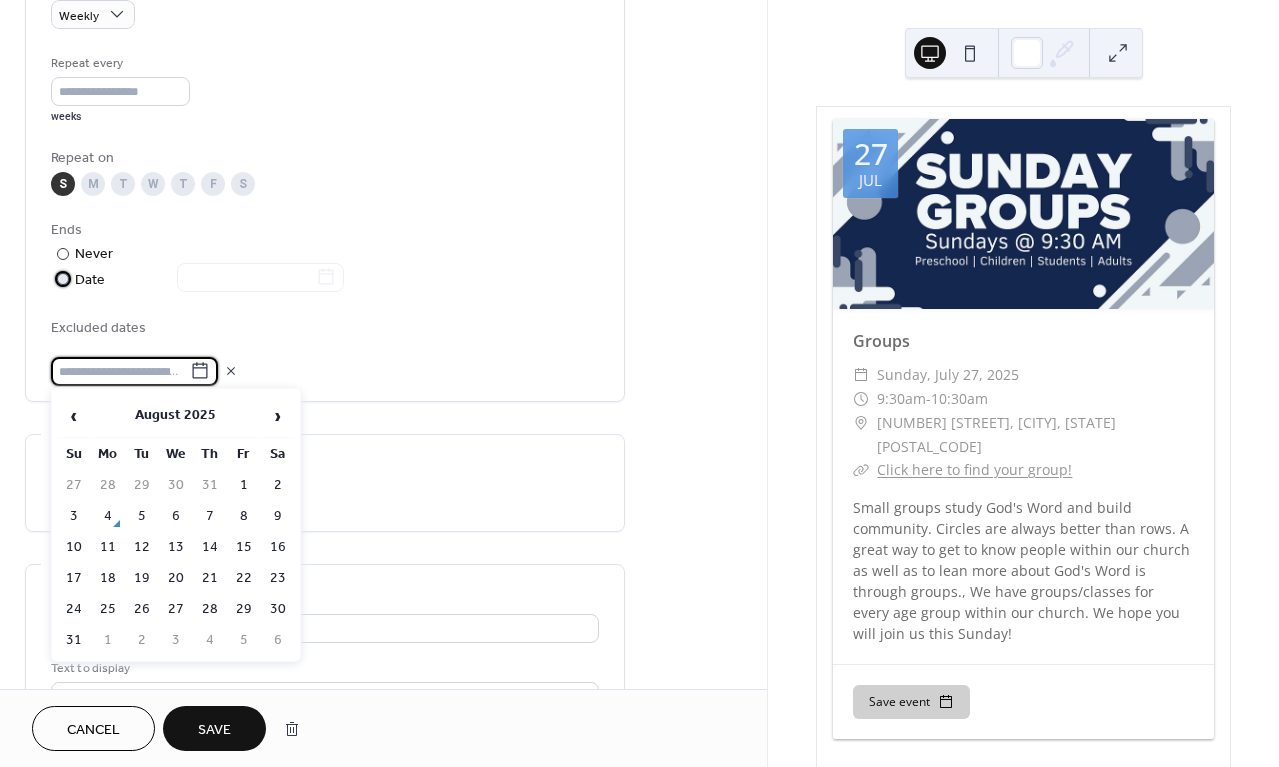 click at bounding box center (248, 279) 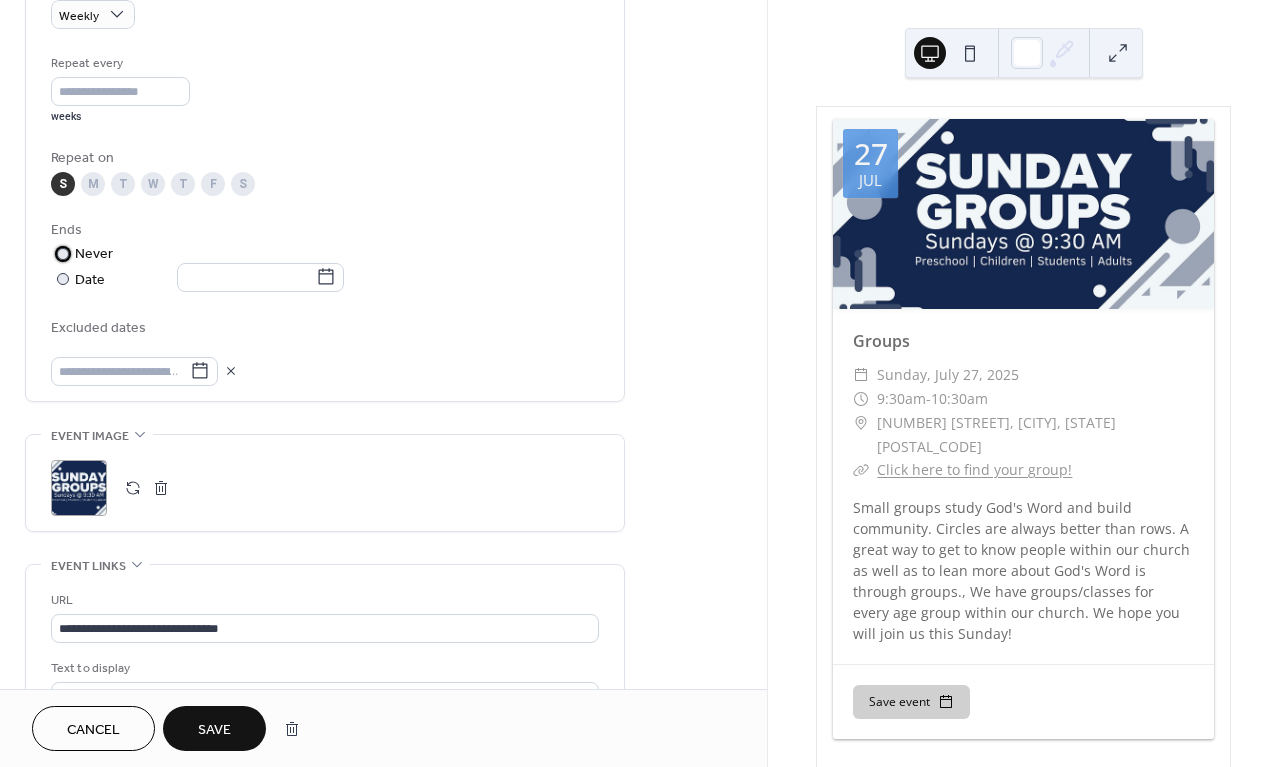 click on "Never" at bounding box center [94, 254] 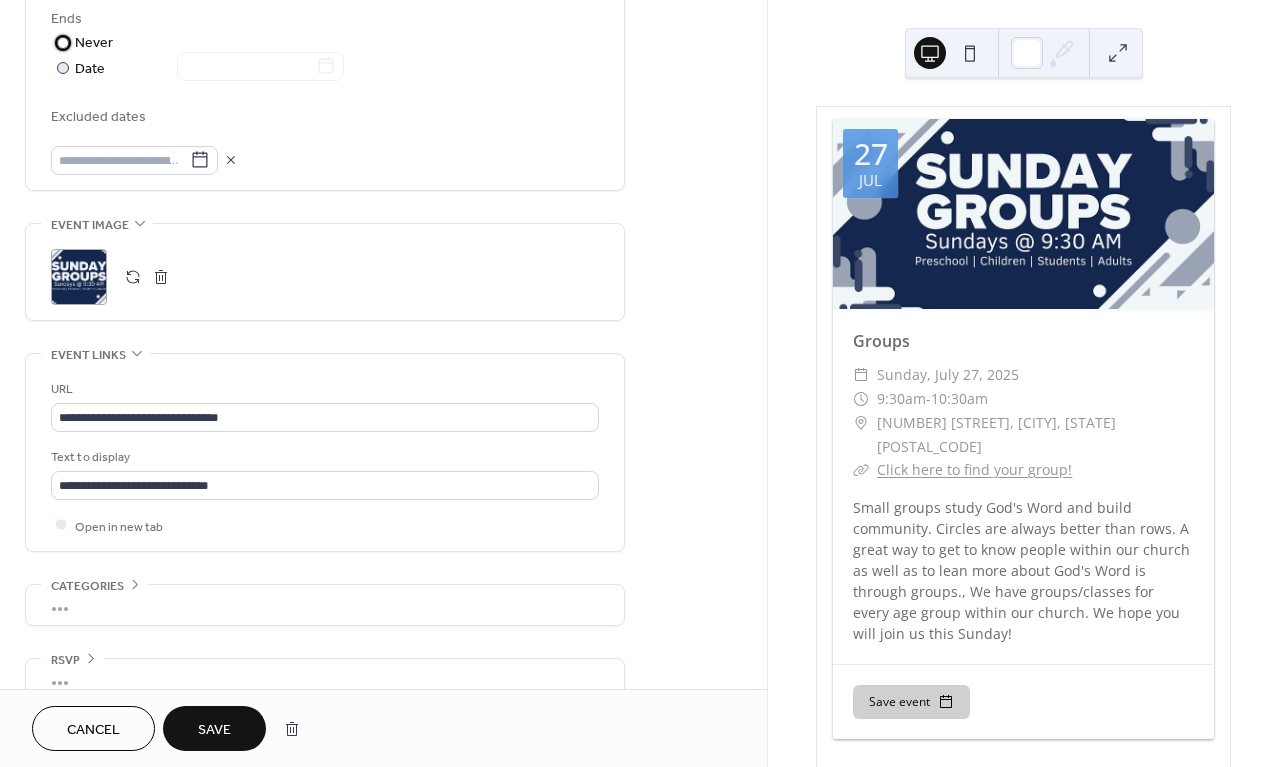 scroll, scrollTop: 1146, scrollLeft: 0, axis: vertical 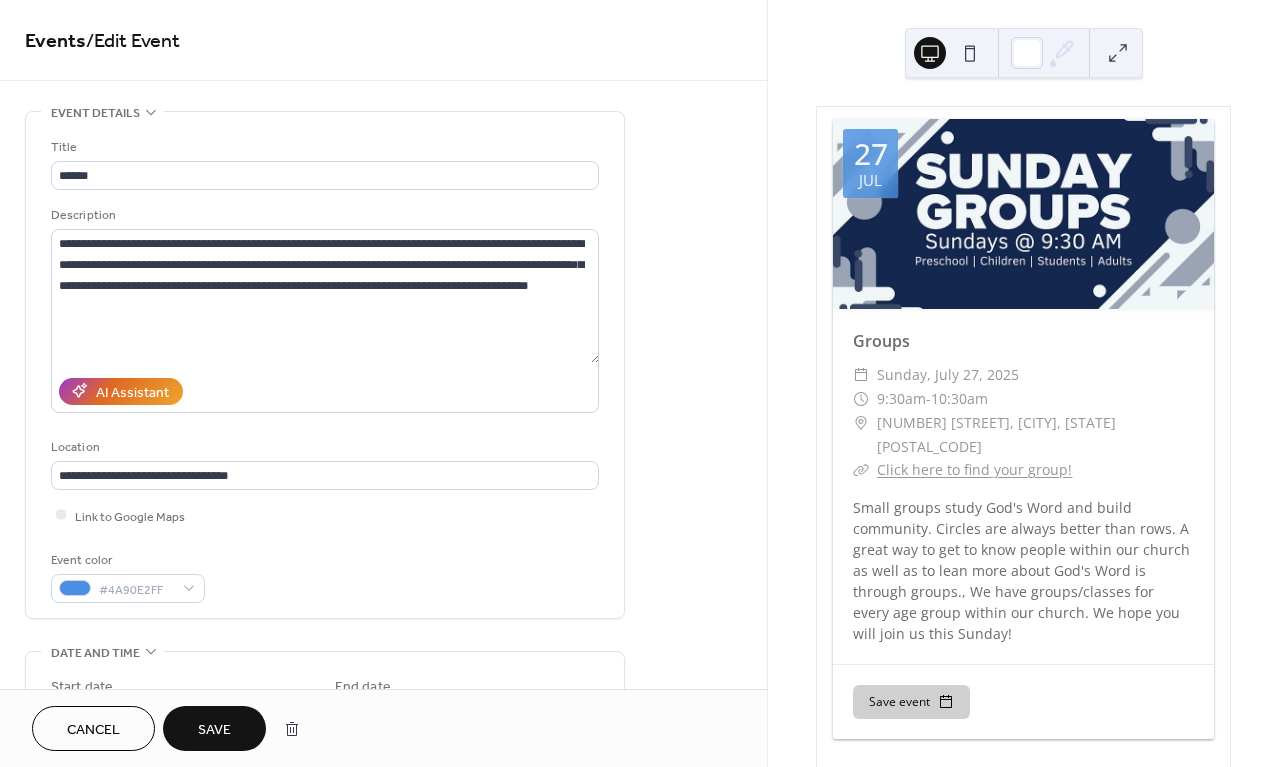 click on "Save" at bounding box center (214, 728) 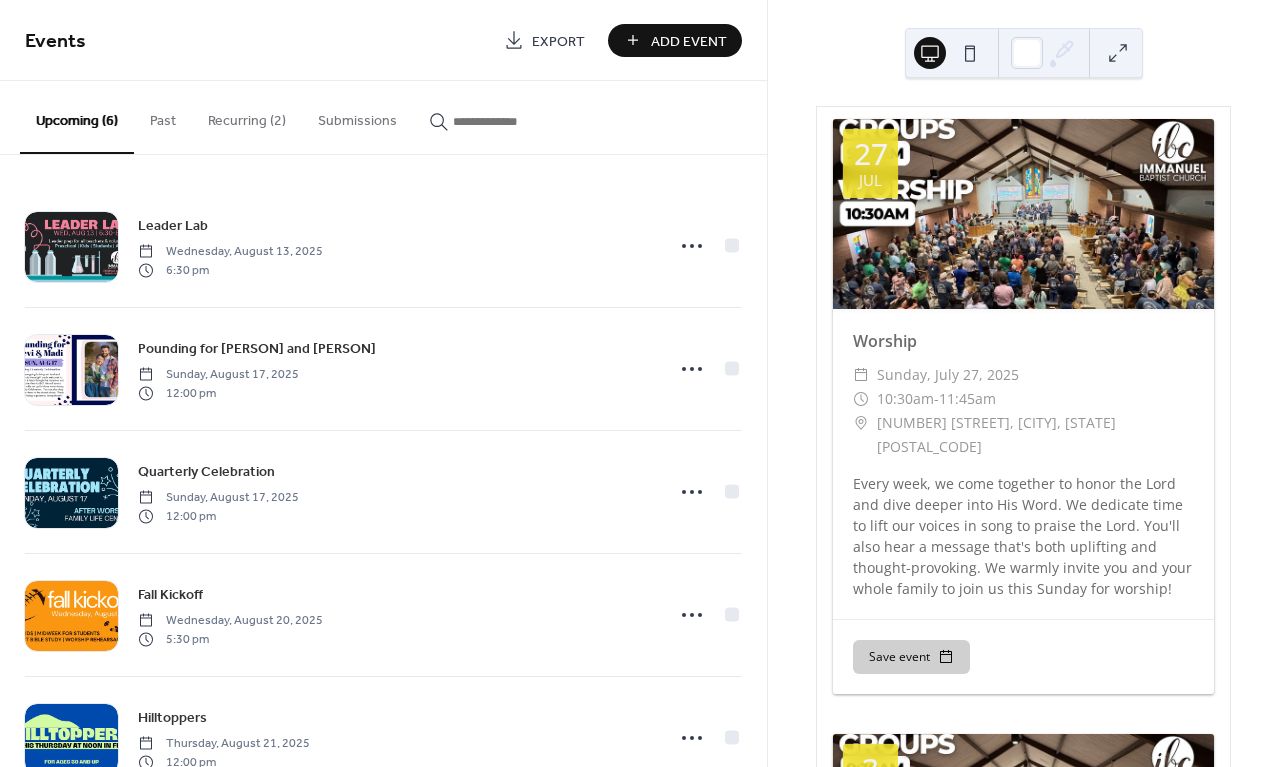 click on "Recurring (2)" at bounding box center [247, 116] 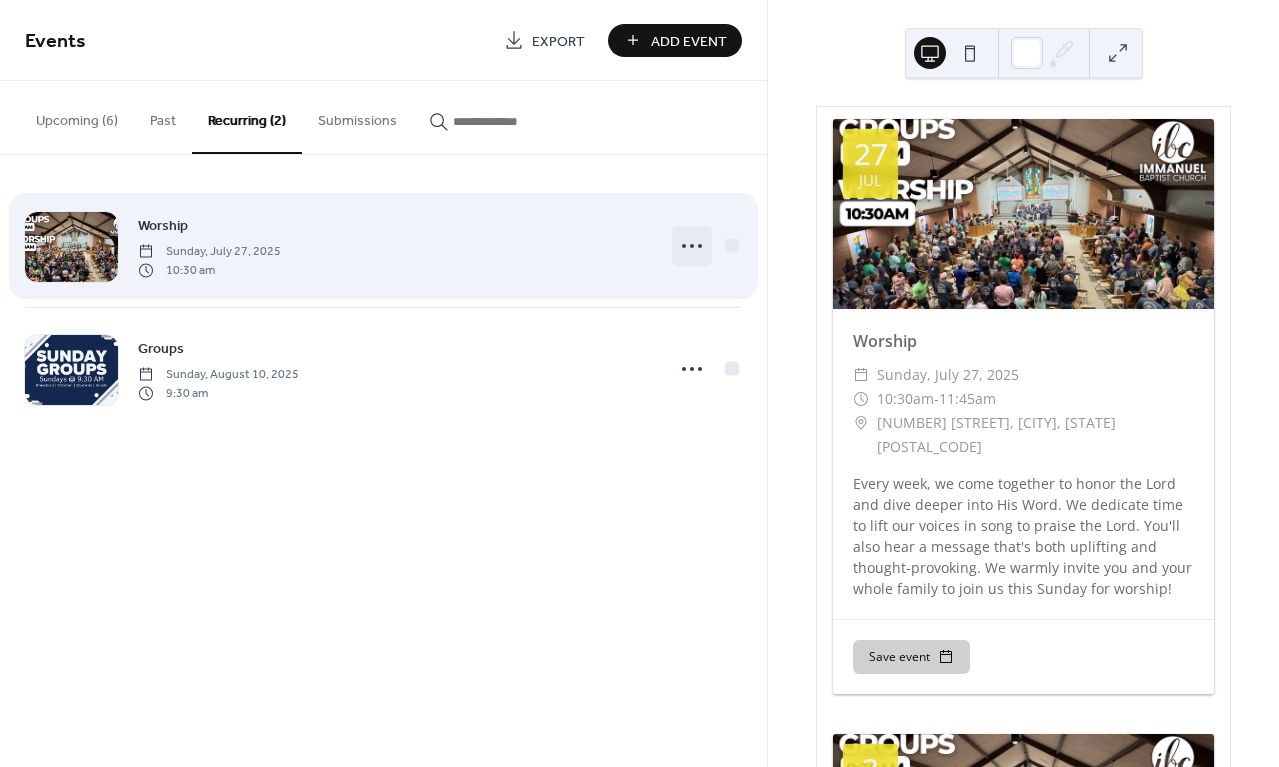 click 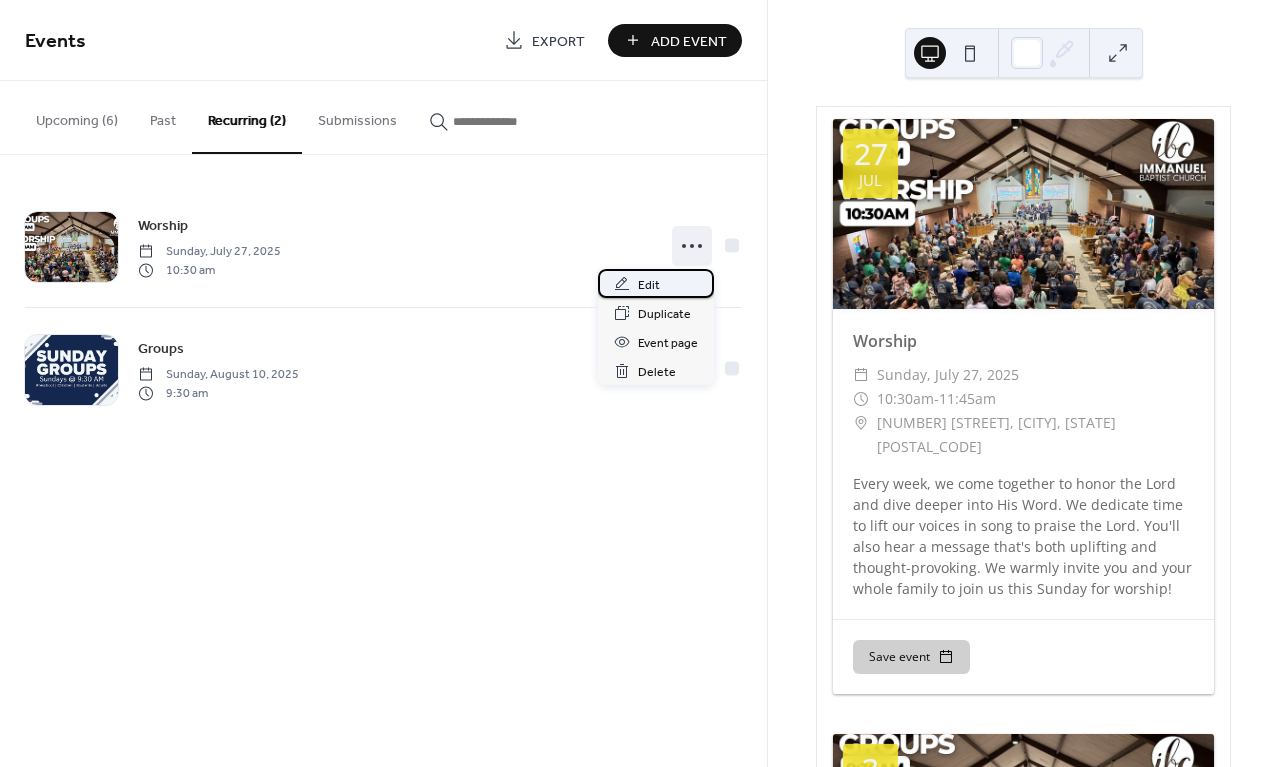 click on "Edit" at bounding box center [649, 285] 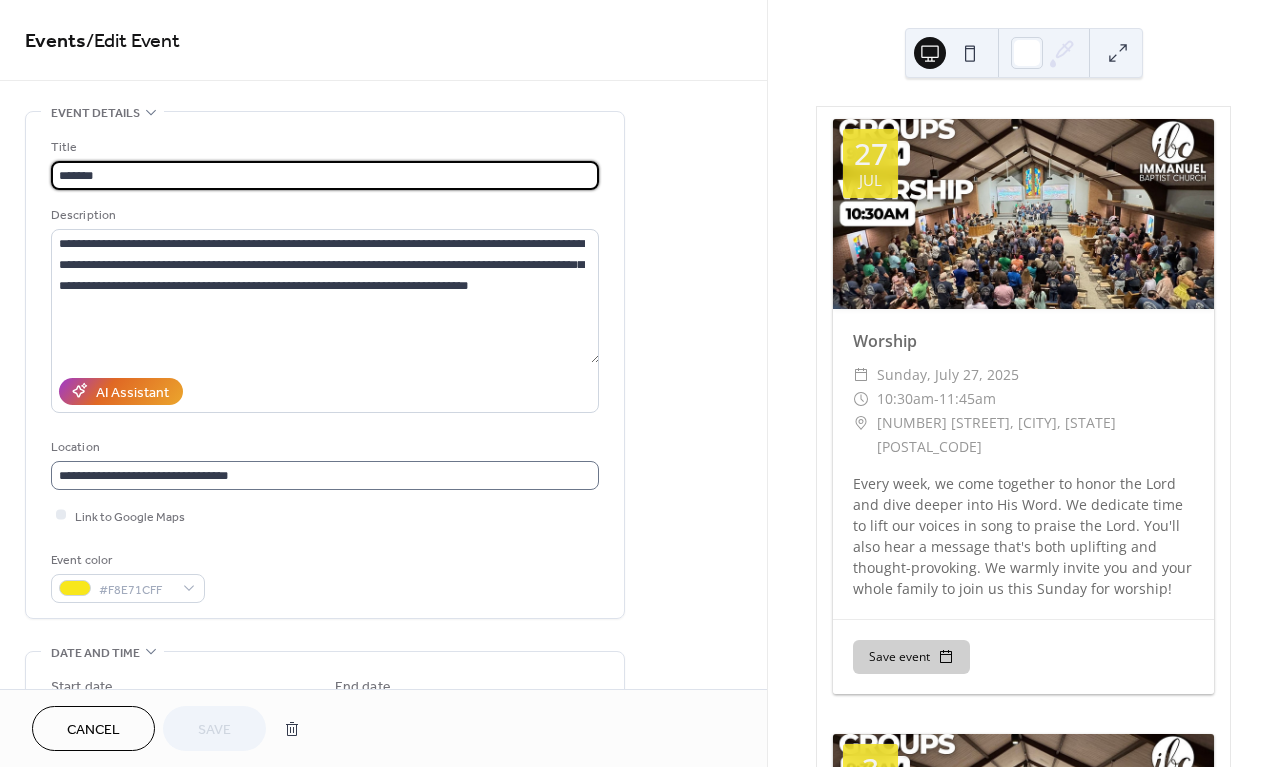 scroll, scrollTop: 0, scrollLeft: 0, axis: both 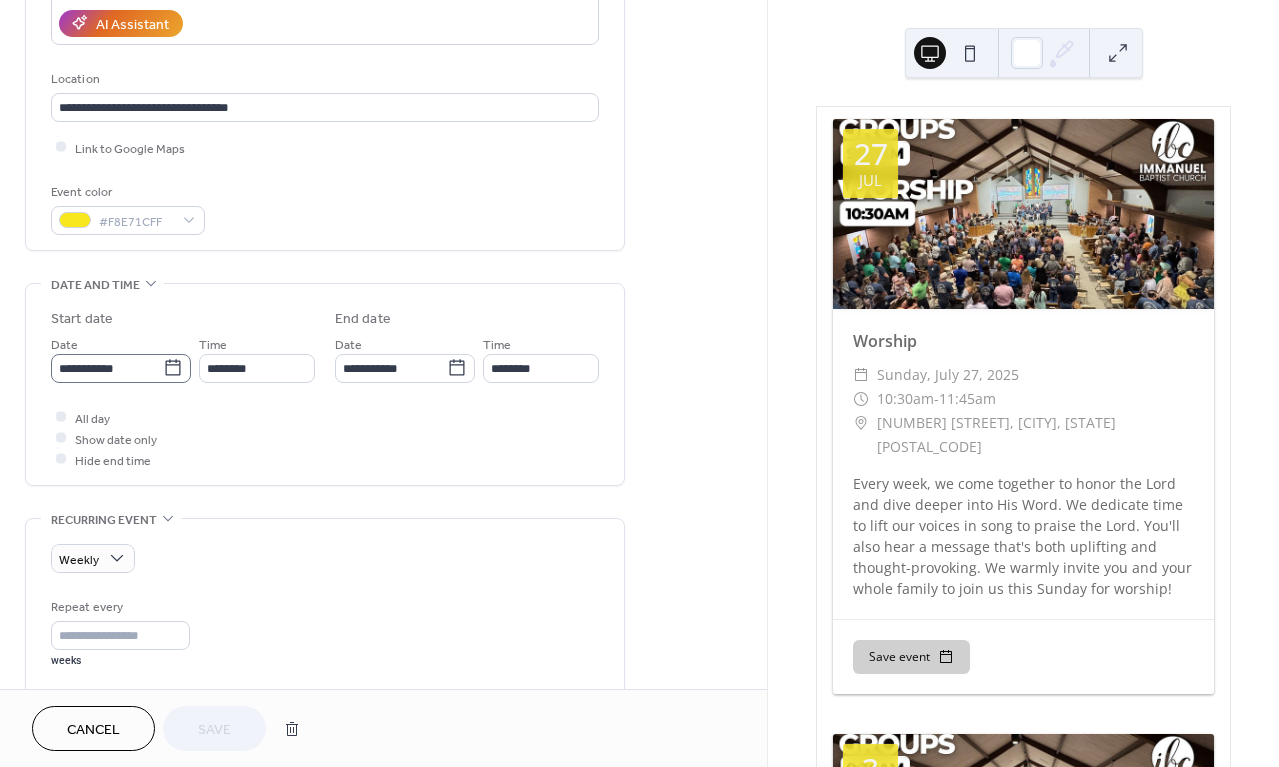 click 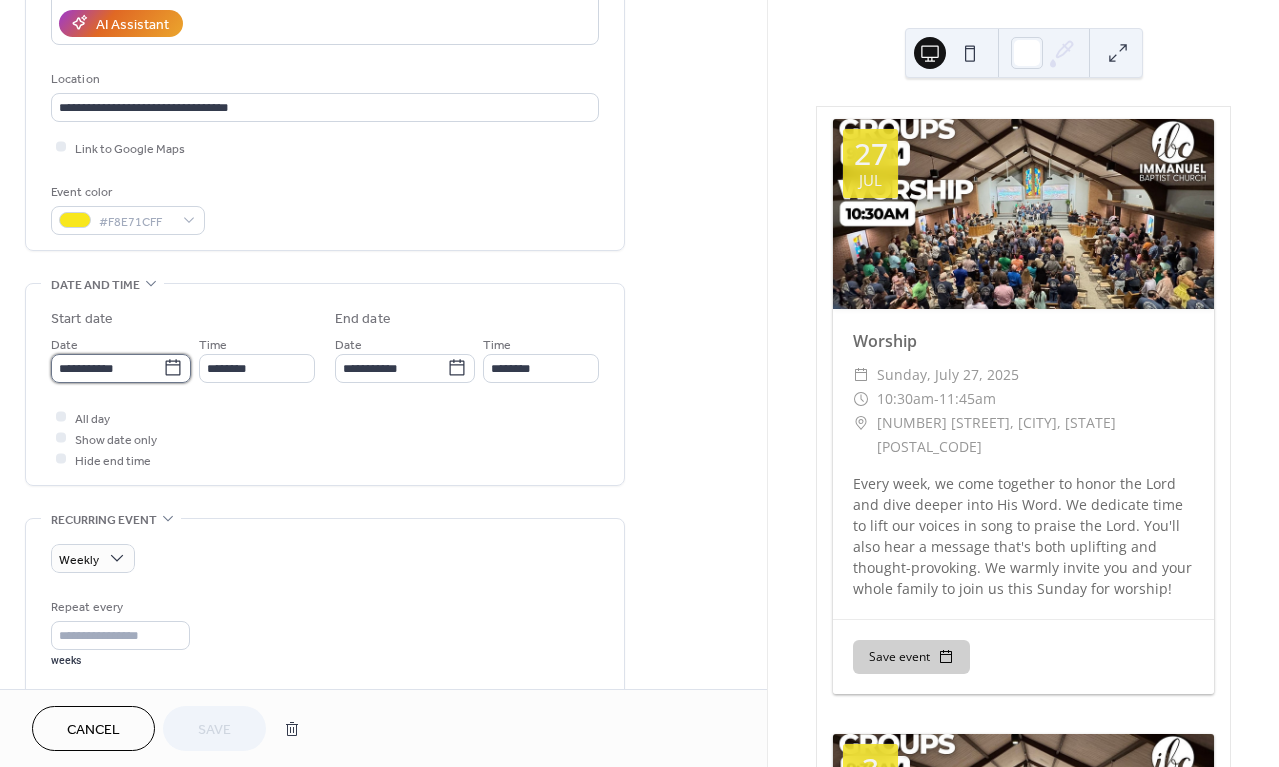 click on "**********" at bounding box center [107, 368] 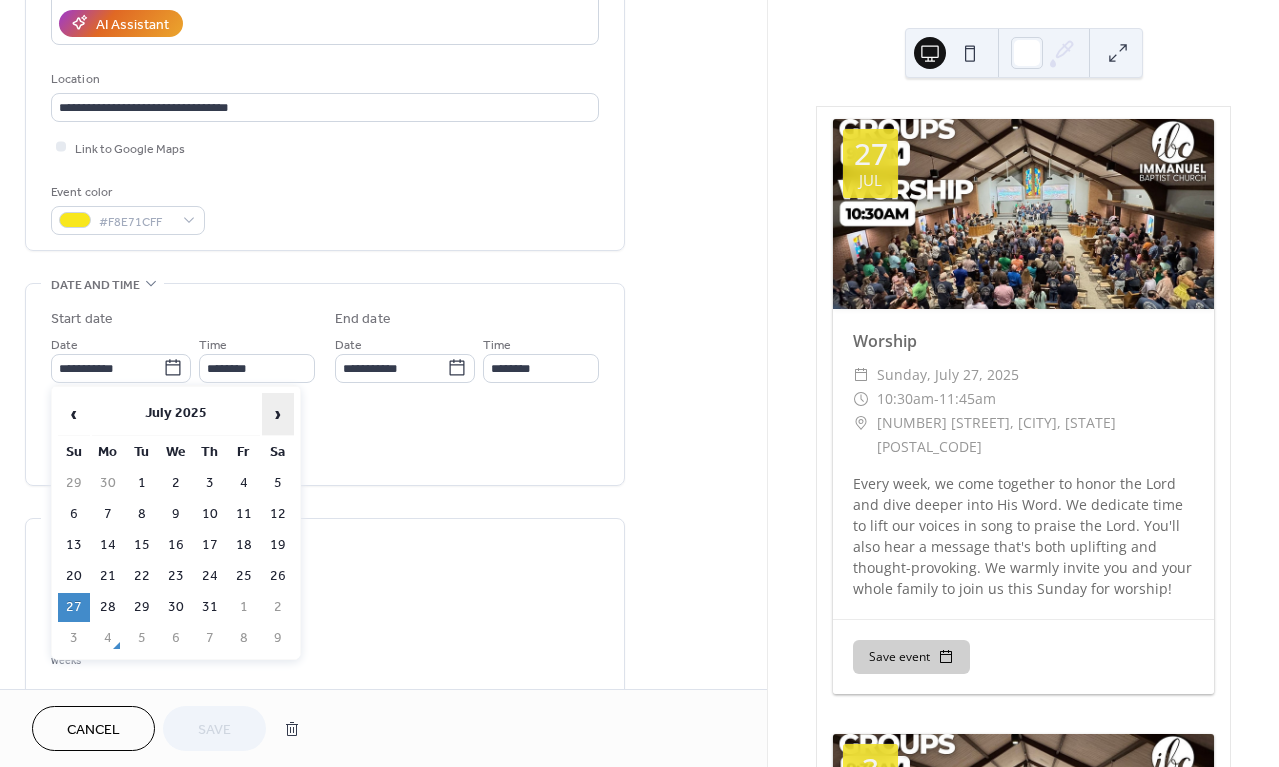 click on "›" at bounding box center [278, 414] 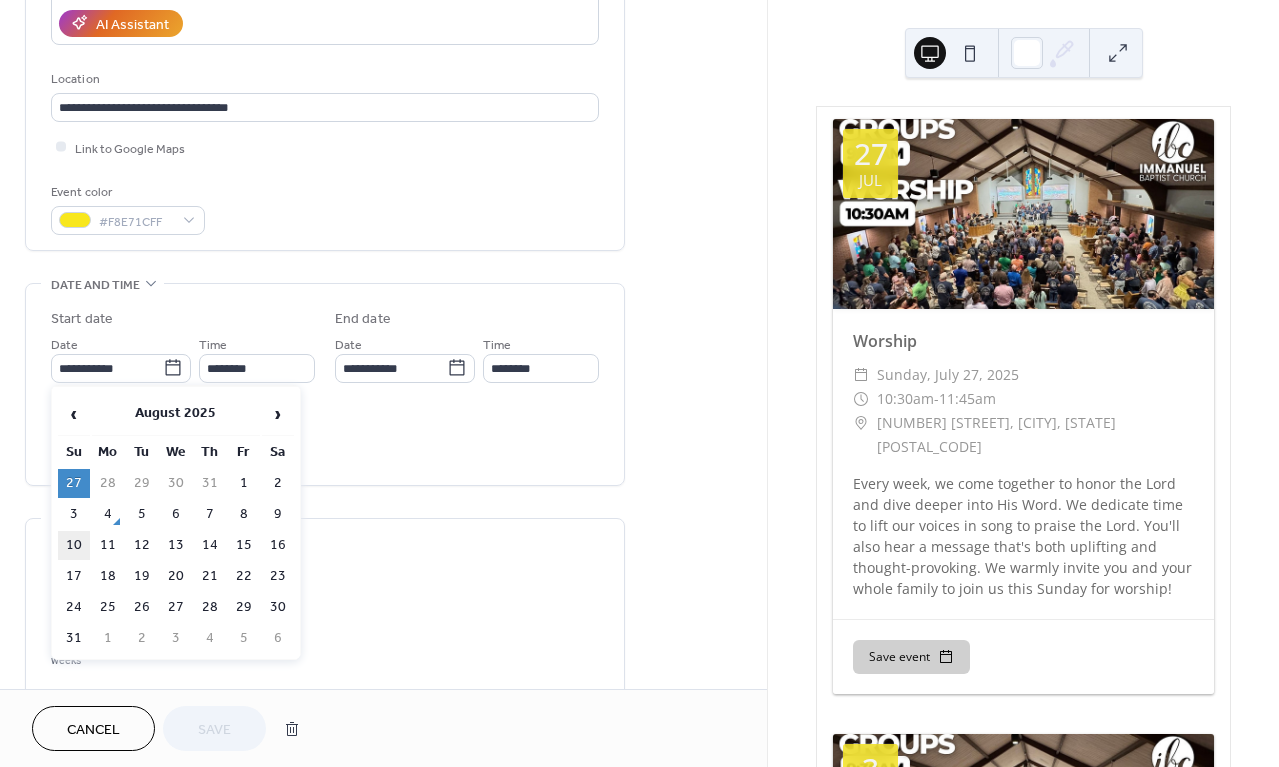 click on "10" at bounding box center (74, 545) 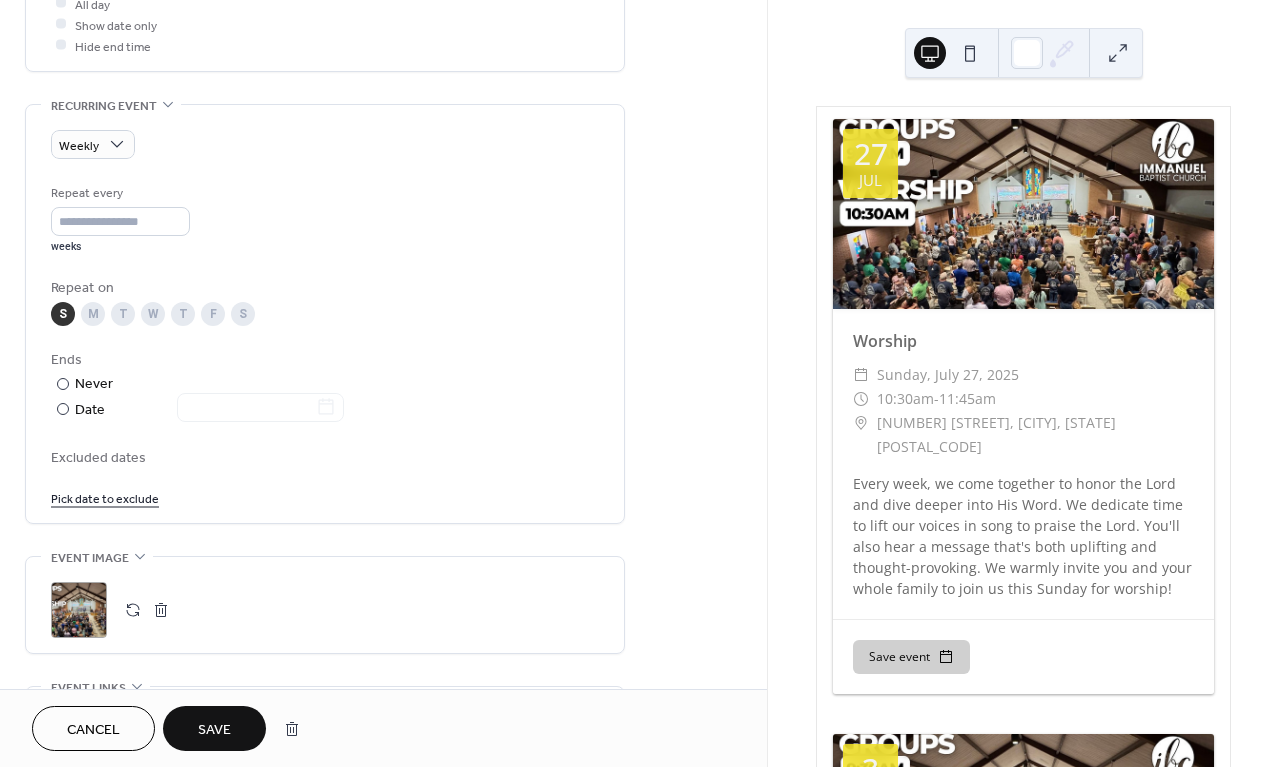 scroll, scrollTop: 1097, scrollLeft: 0, axis: vertical 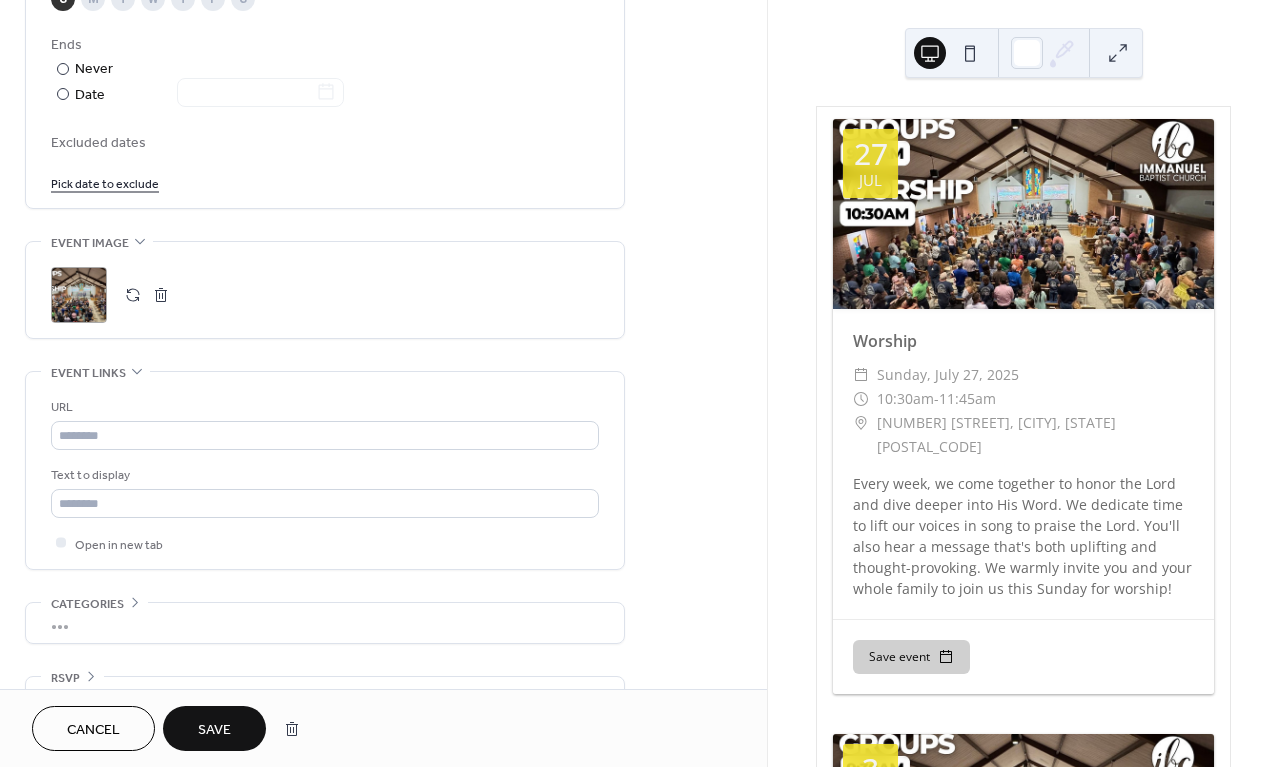 click on "Save" at bounding box center (214, 728) 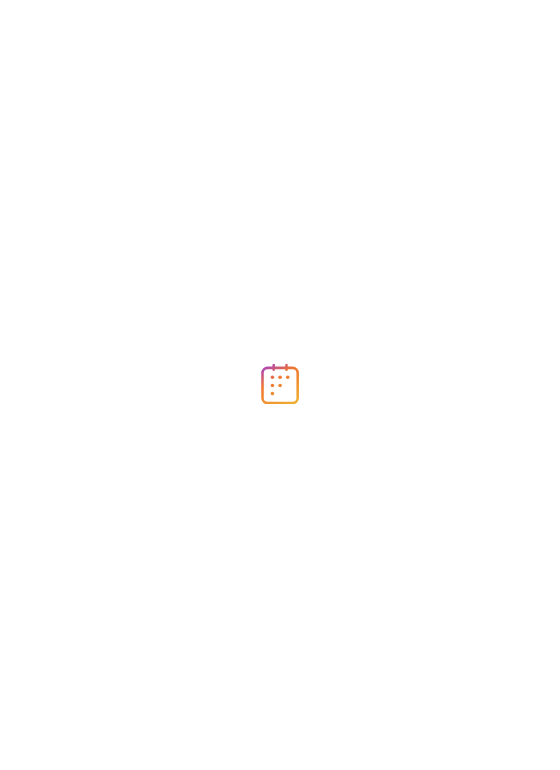scroll, scrollTop: 0, scrollLeft: 0, axis: both 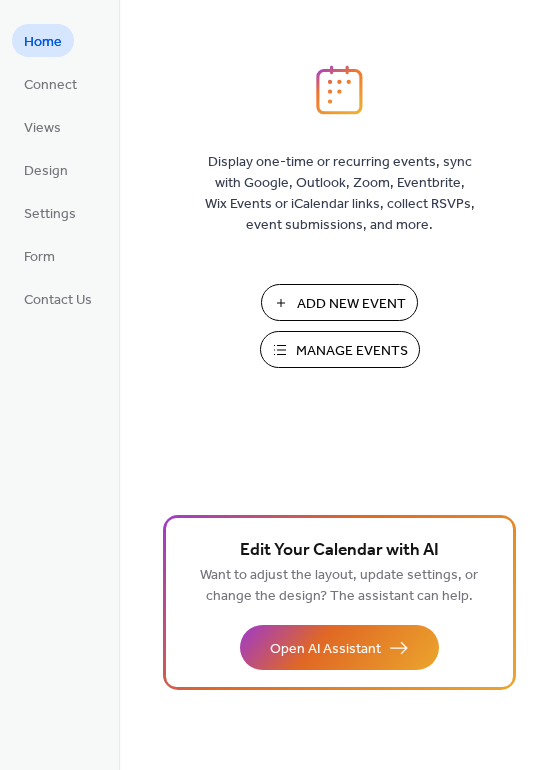 click on "Manage Events" at bounding box center [352, 351] 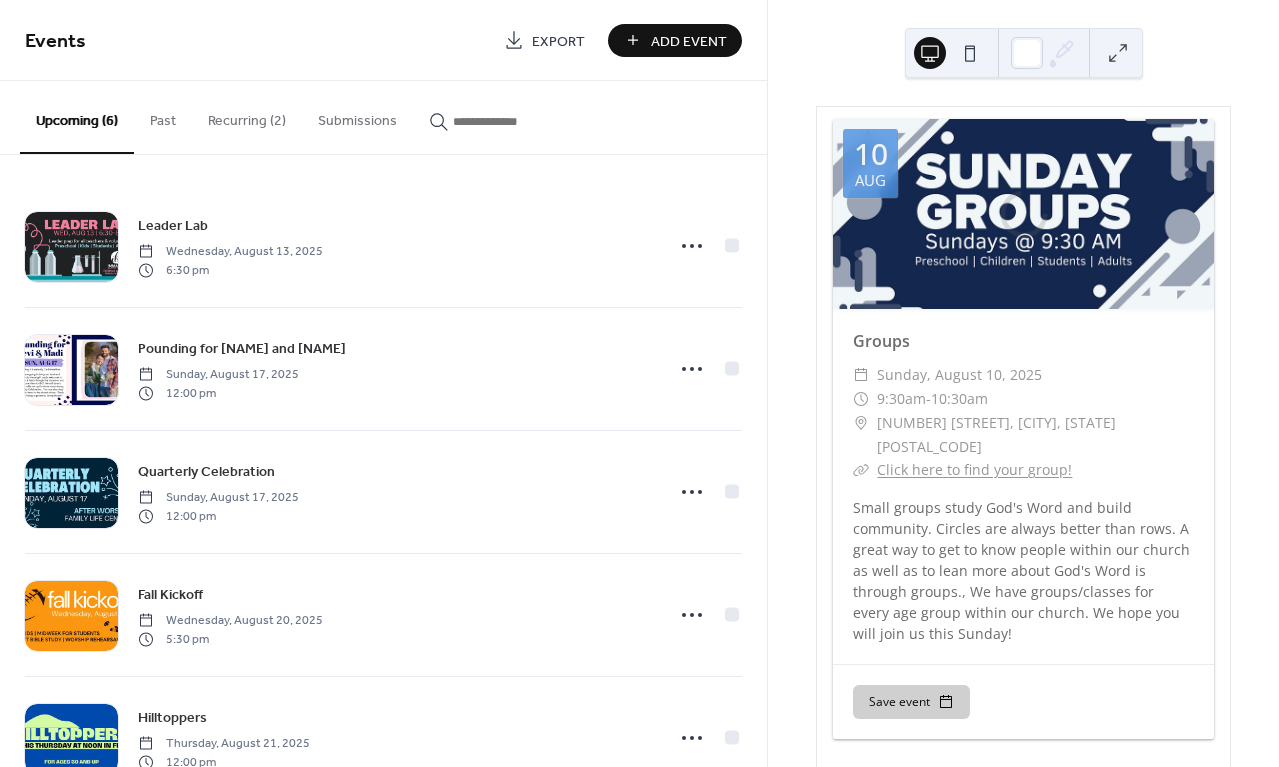 scroll, scrollTop: 0, scrollLeft: 0, axis: both 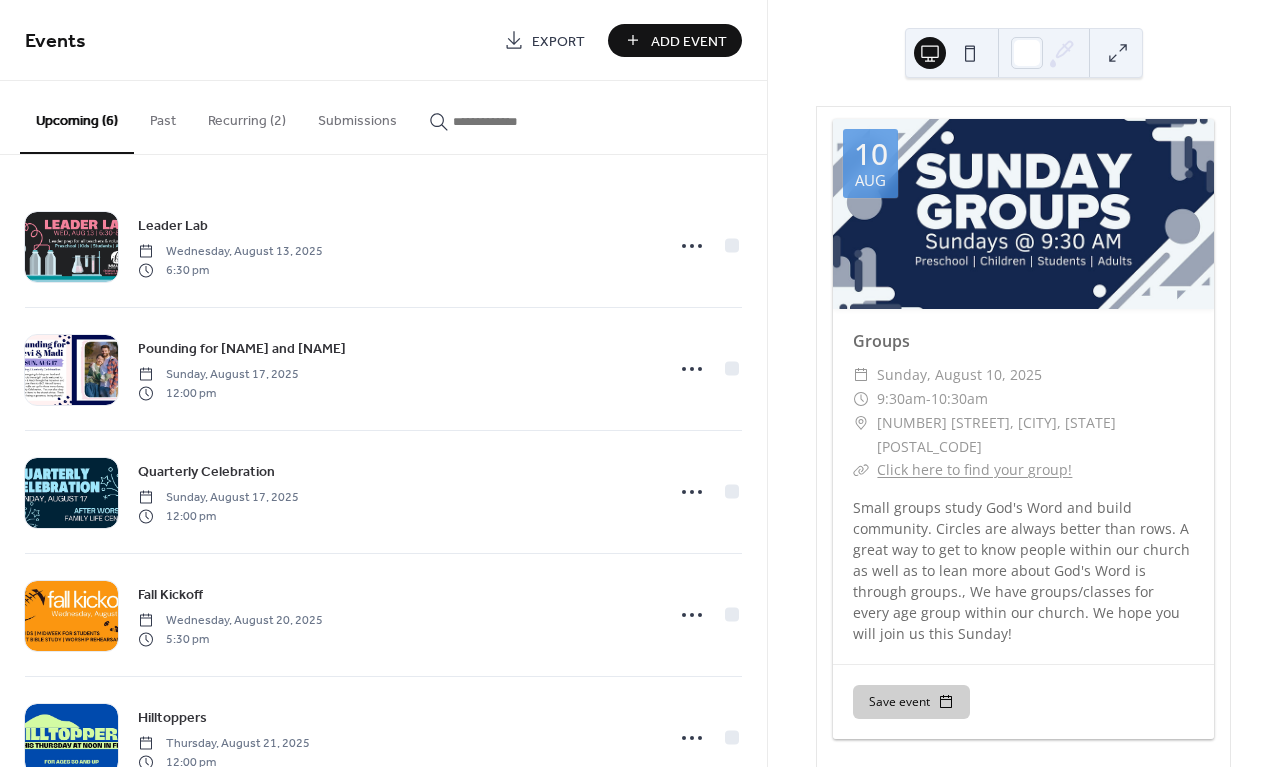 click on "Recurring (2)" at bounding box center (247, 116) 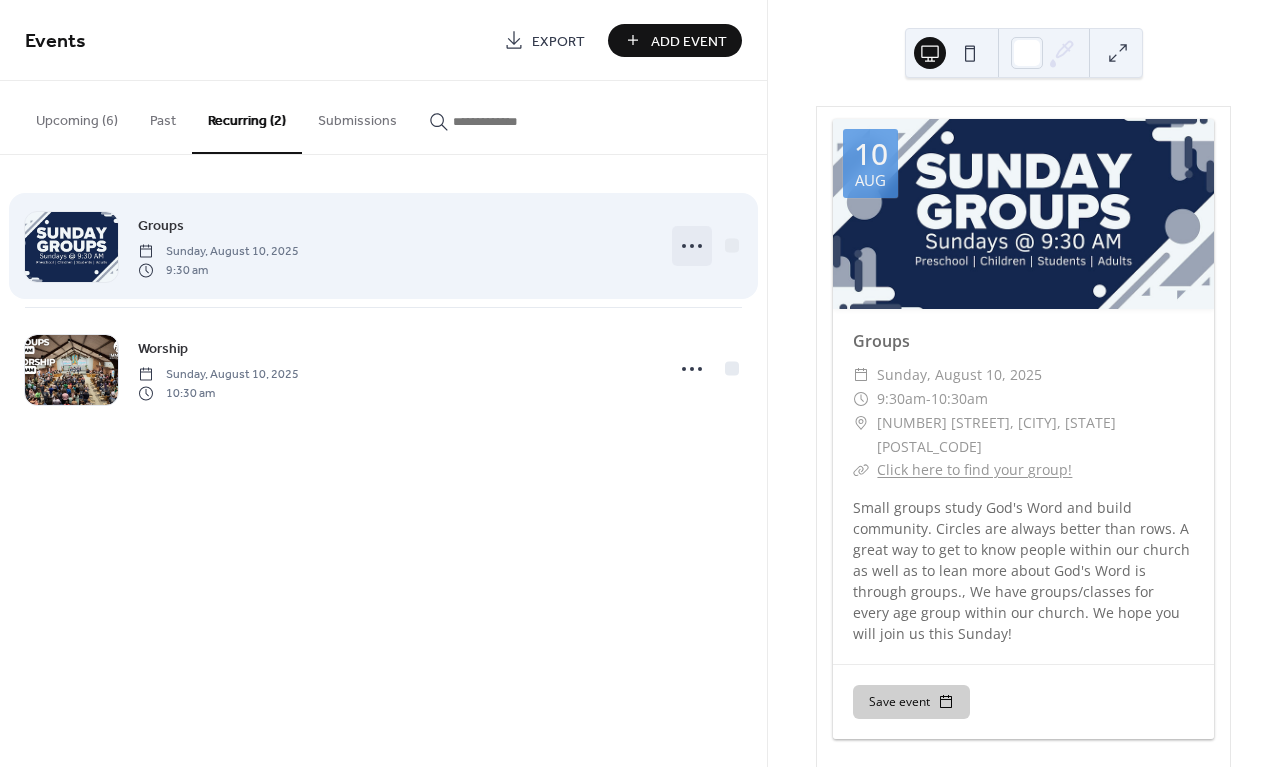 click 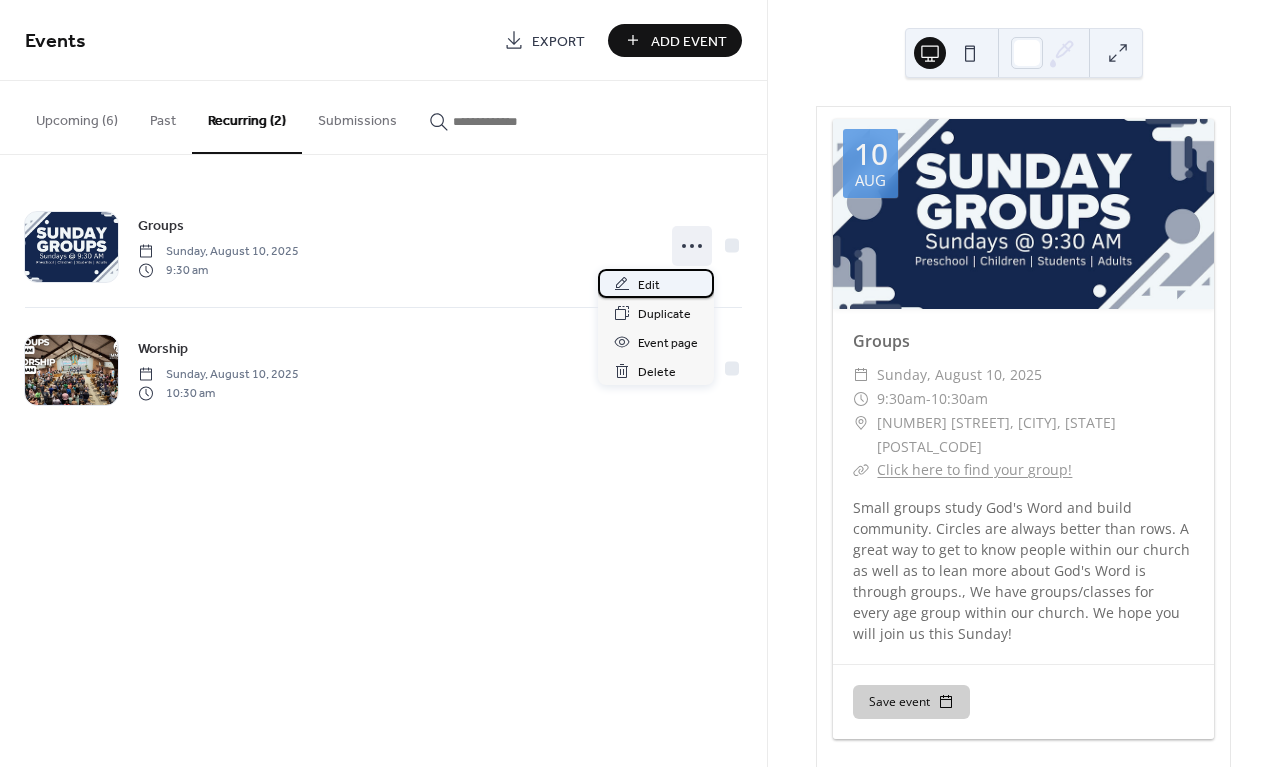 click on "Edit" at bounding box center (649, 285) 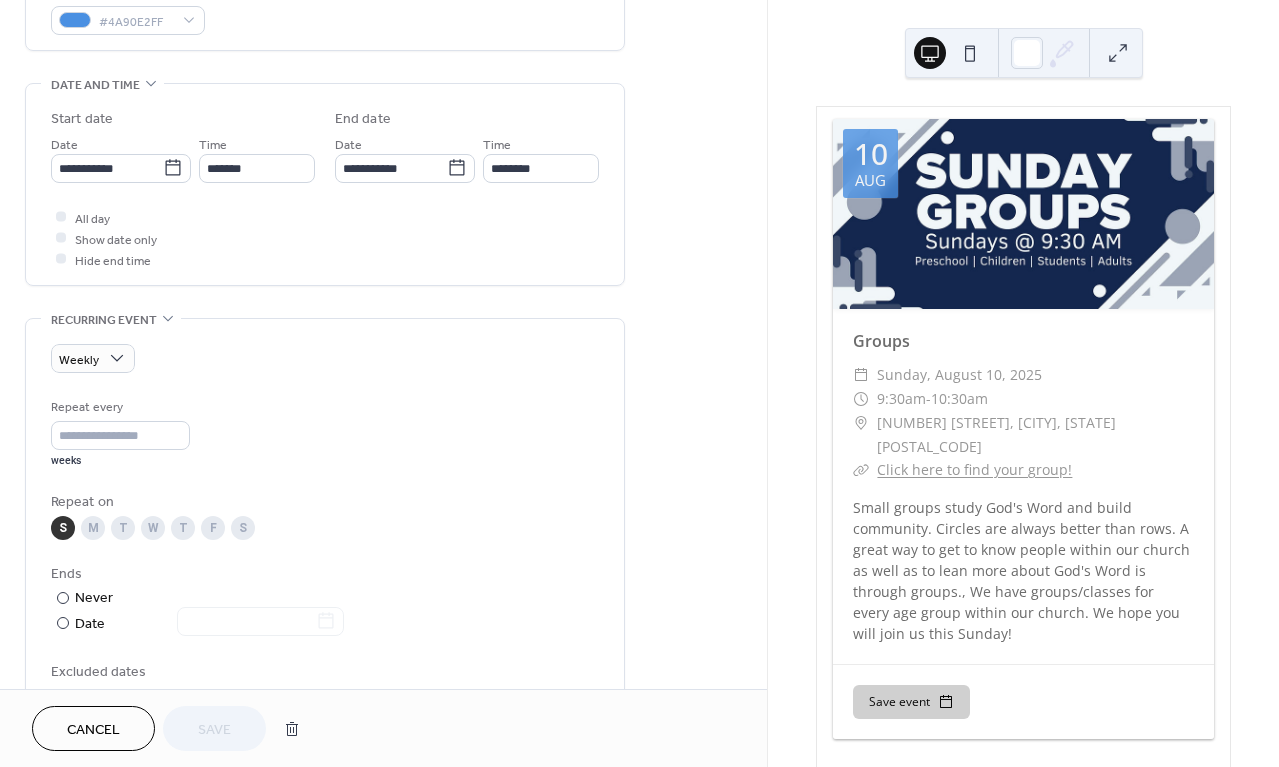 scroll, scrollTop: 583, scrollLeft: 0, axis: vertical 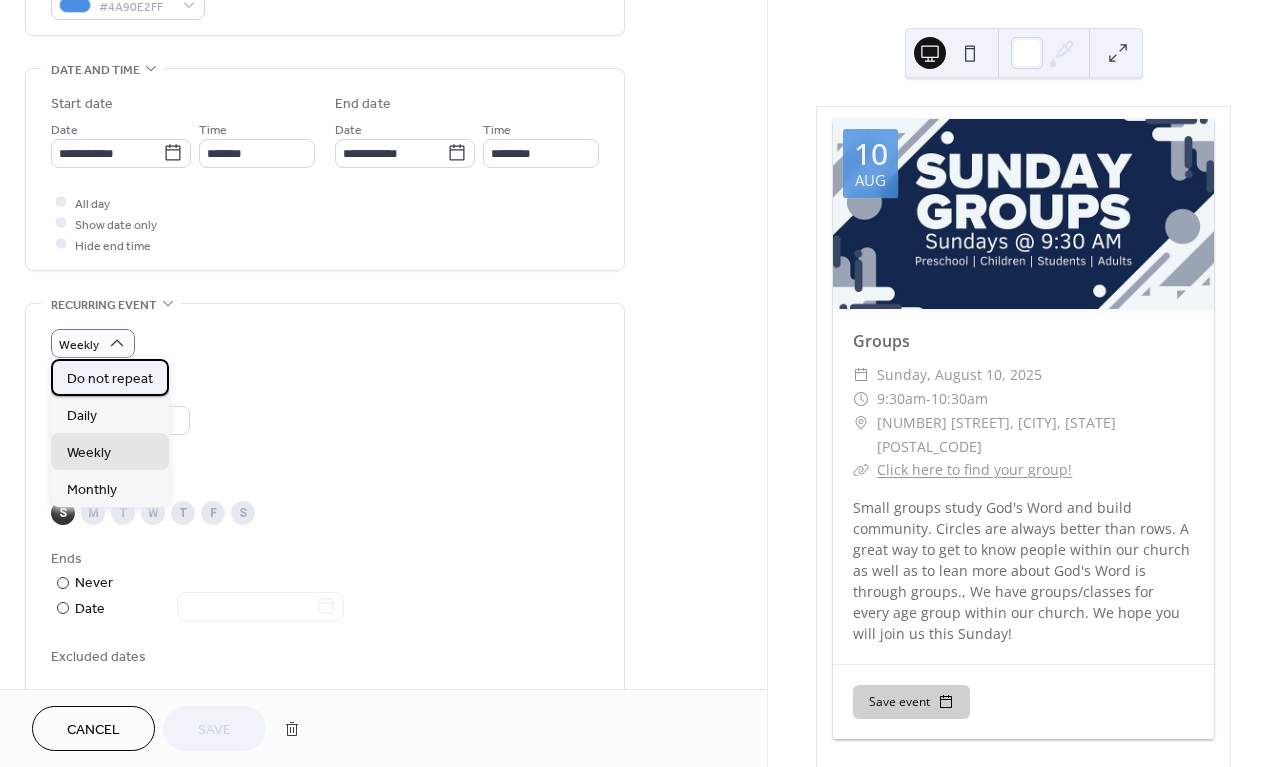 click on "Do not repeat" at bounding box center [110, 378] 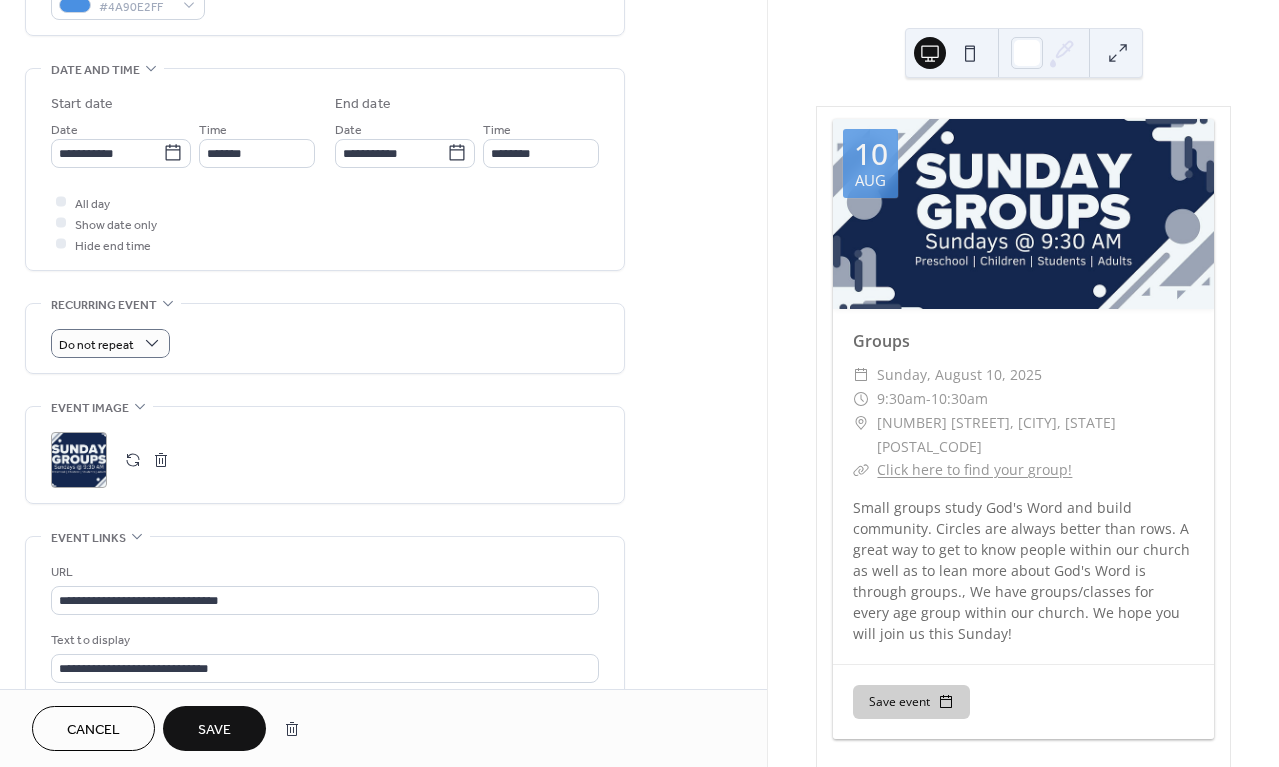 click on "Save" at bounding box center [214, 730] 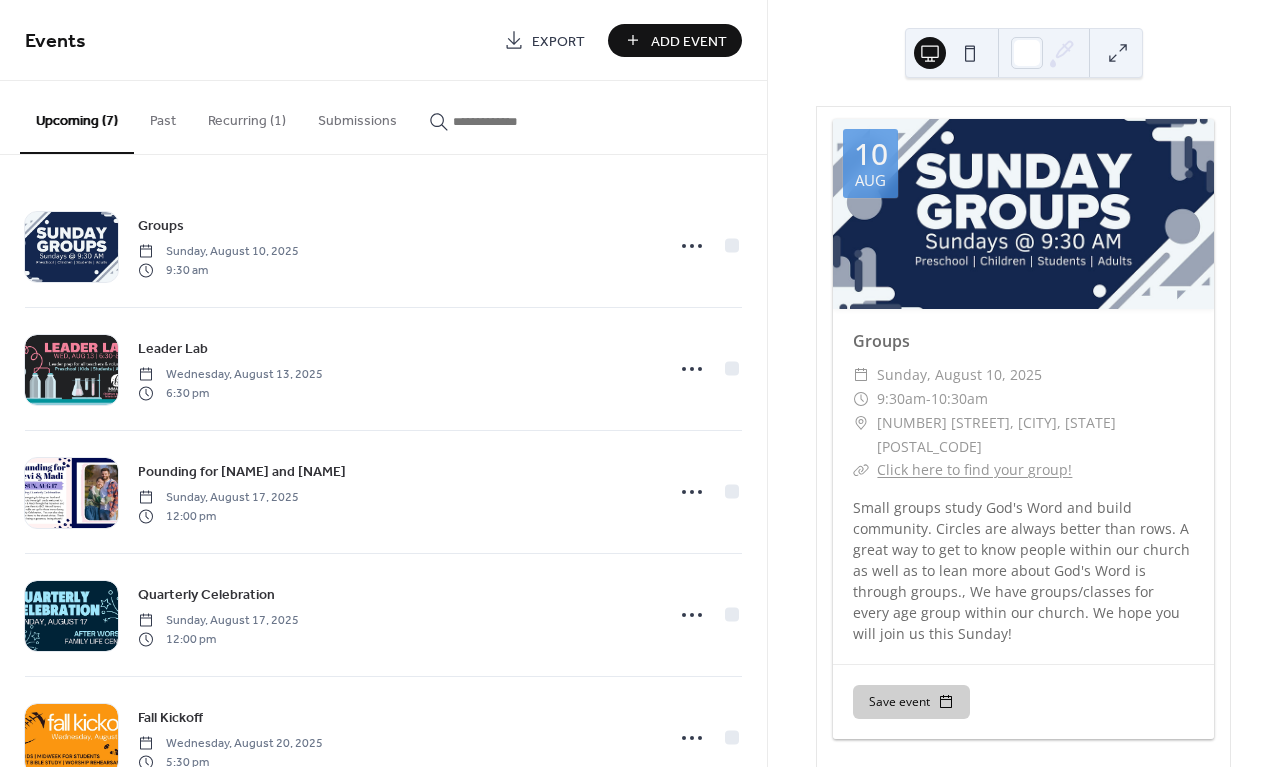 click on "Recurring (1)" at bounding box center (247, 116) 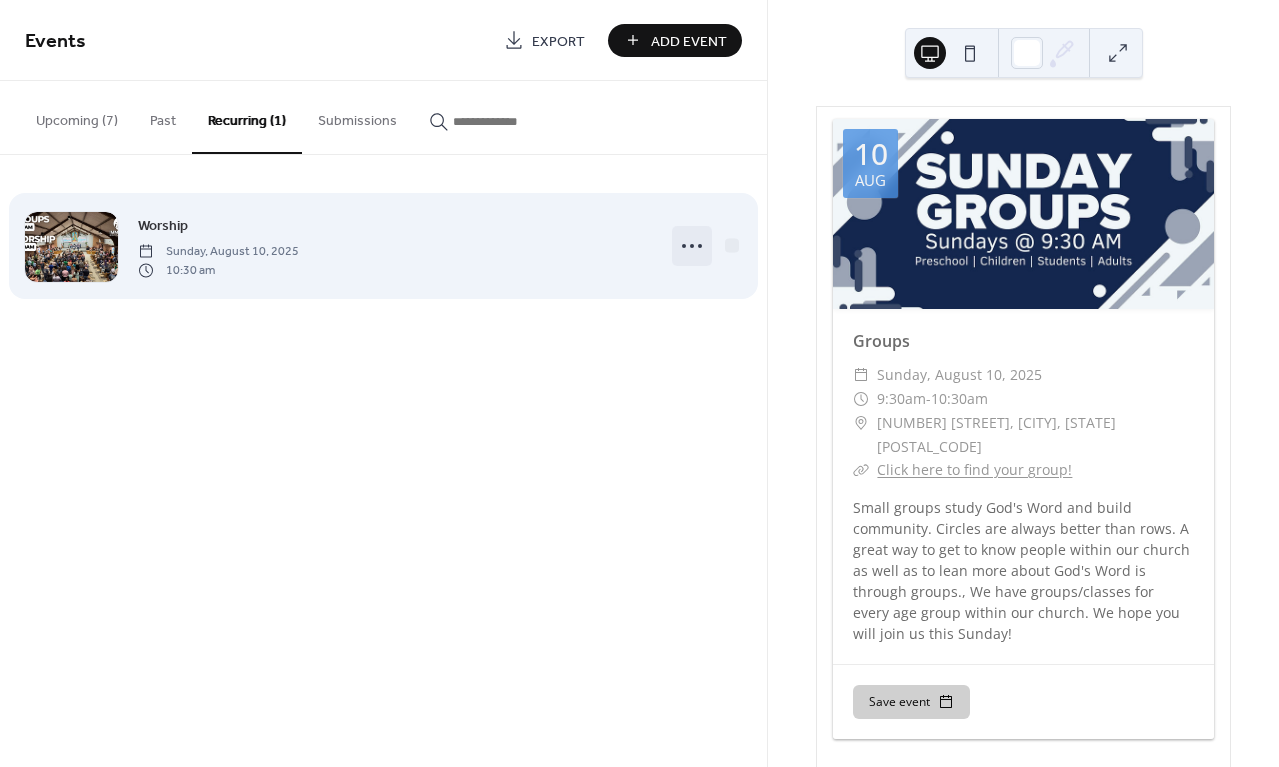 click 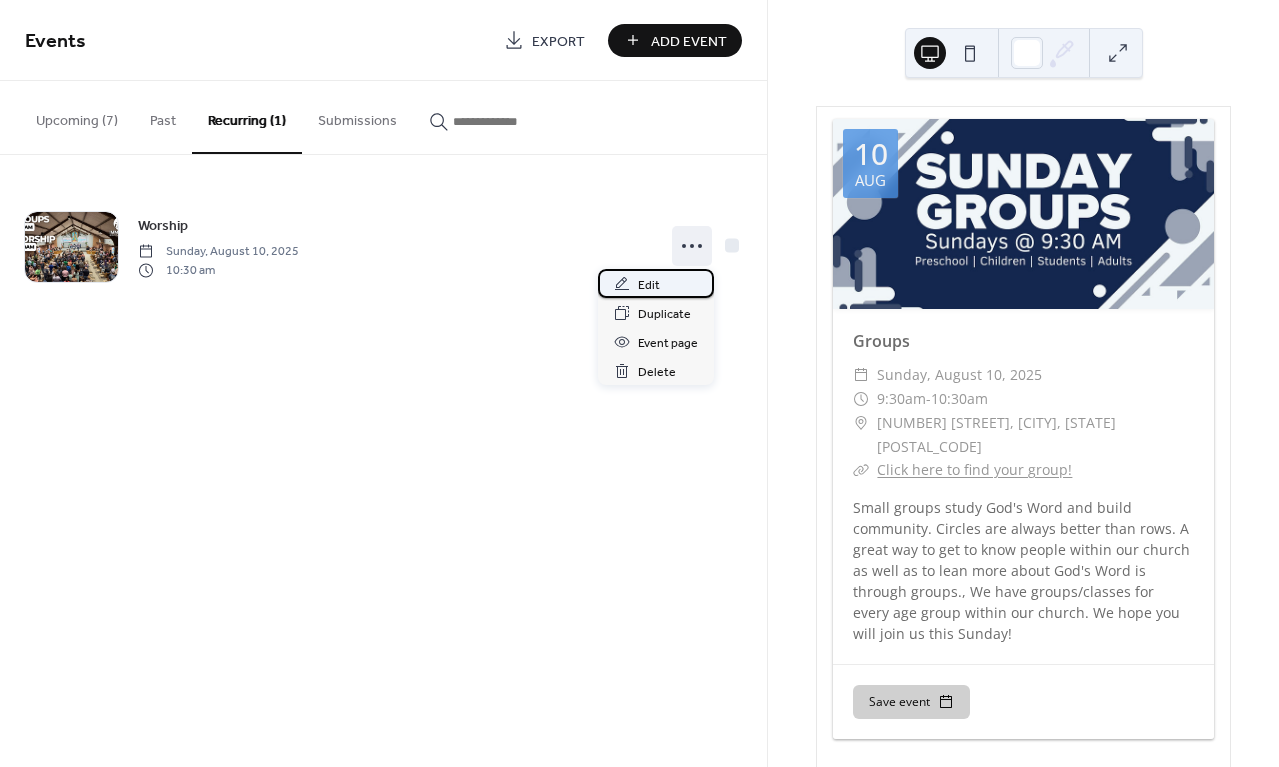 click on "Edit" at bounding box center (656, 283) 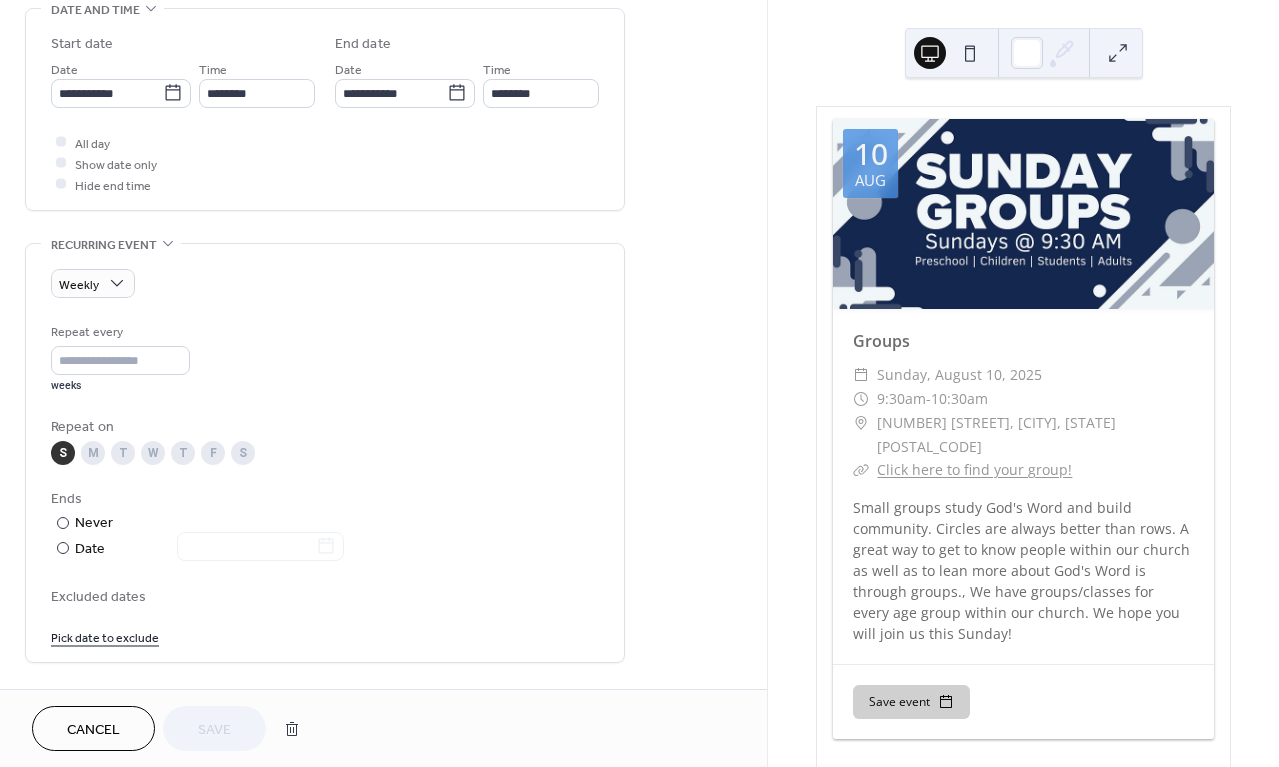 scroll, scrollTop: 680, scrollLeft: 0, axis: vertical 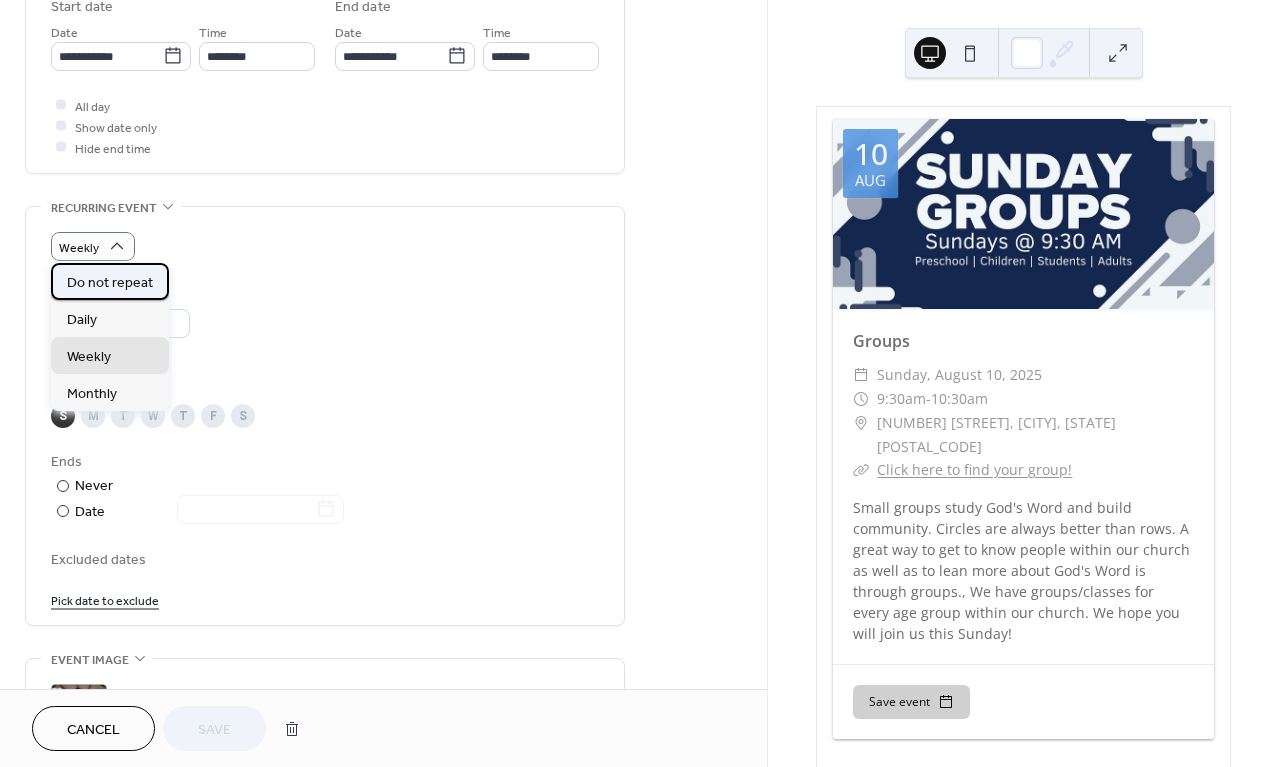 click on "Do not repeat" at bounding box center (110, 282) 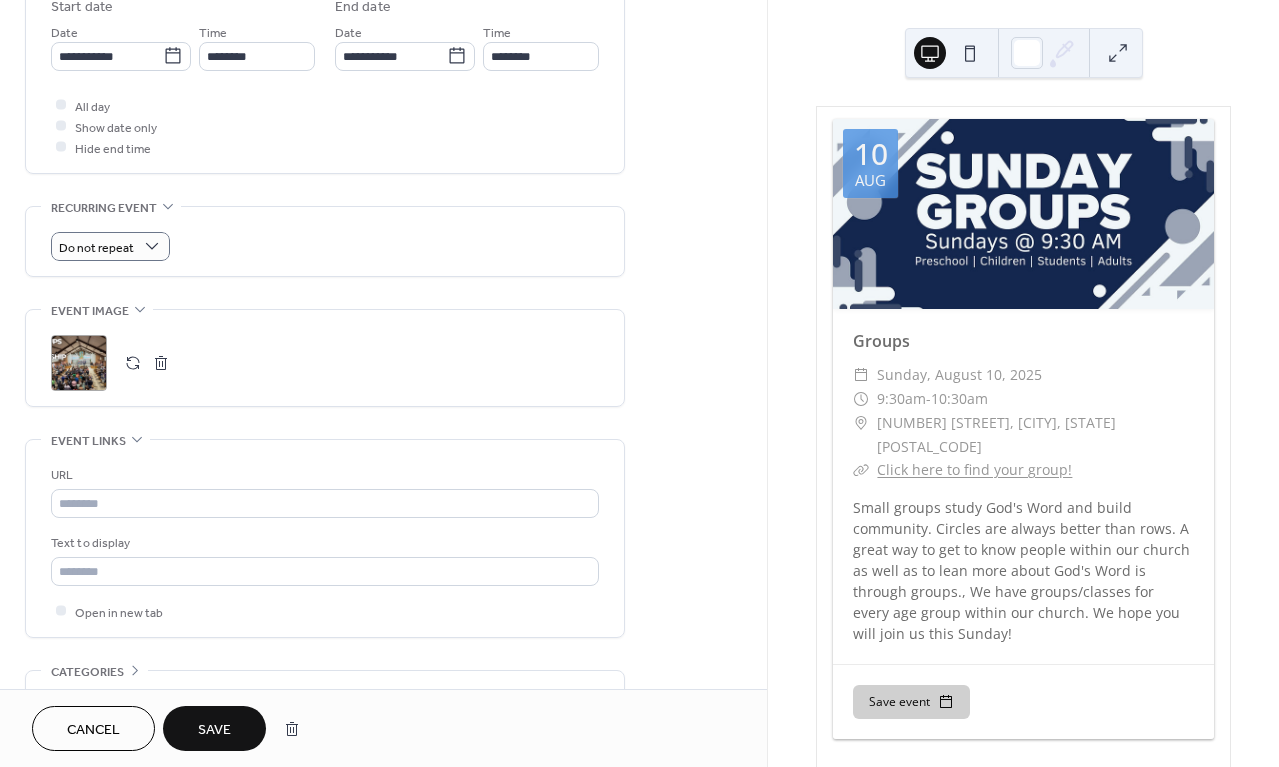 scroll, scrollTop: 790, scrollLeft: 0, axis: vertical 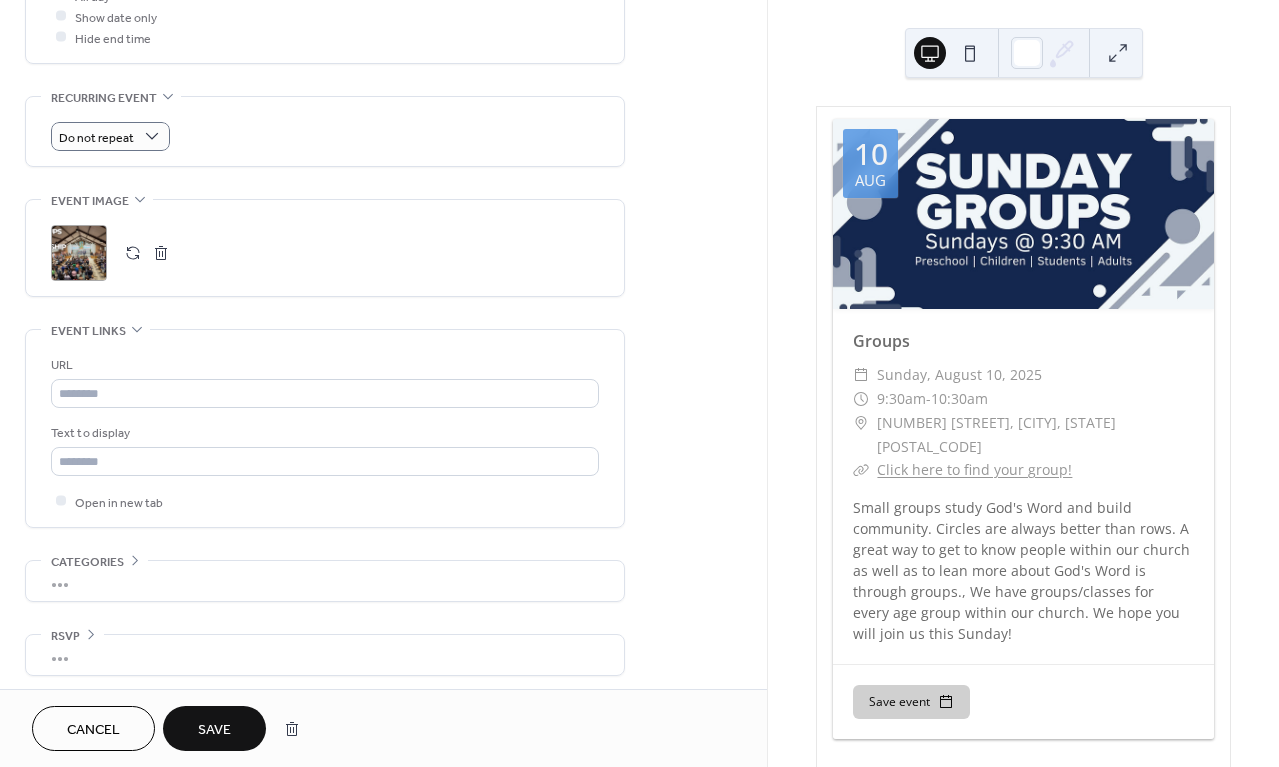 click on "Save" at bounding box center (214, 730) 